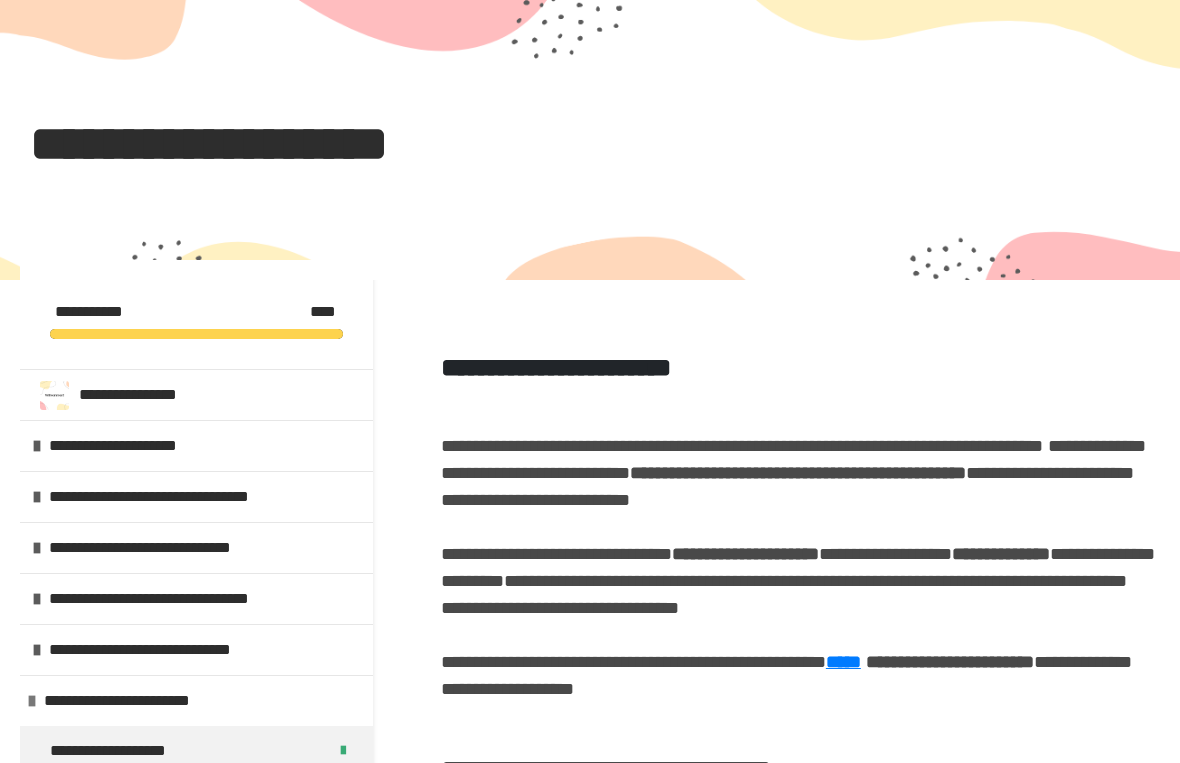 scroll, scrollTop: 24, scrollLeft: 0, axis: vertical 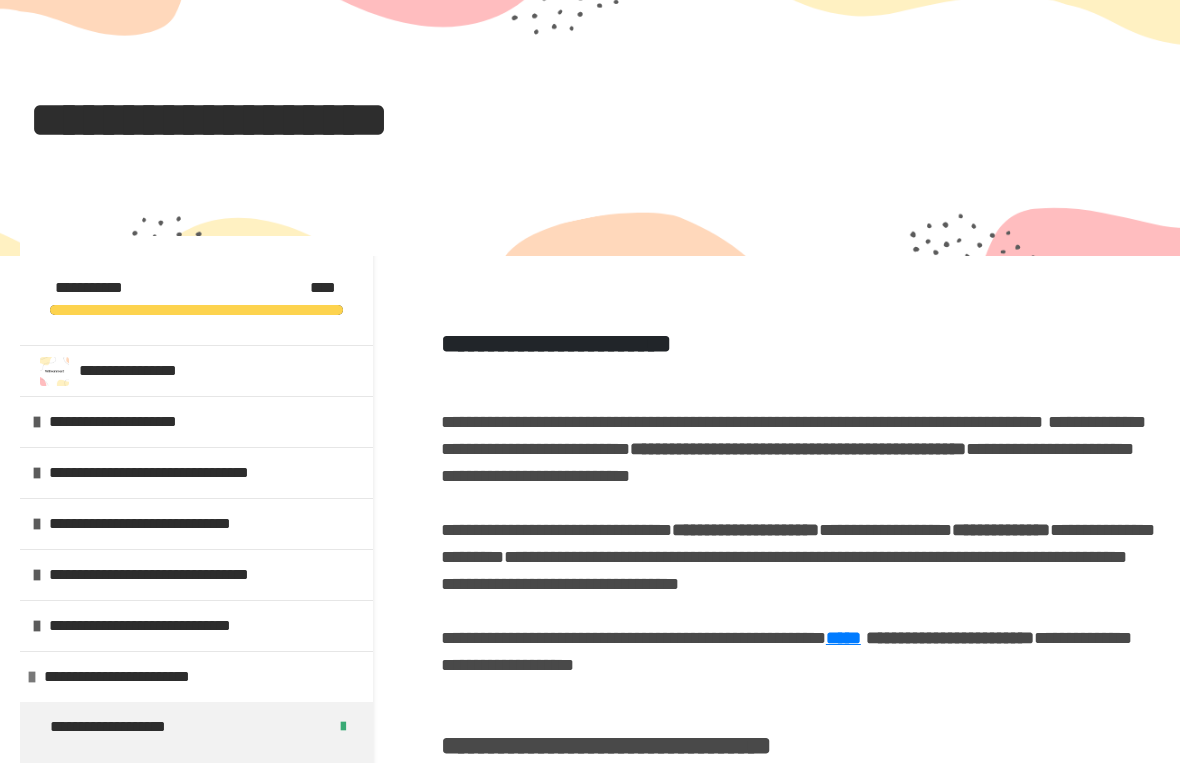 click at bounding box center [800, 1018] 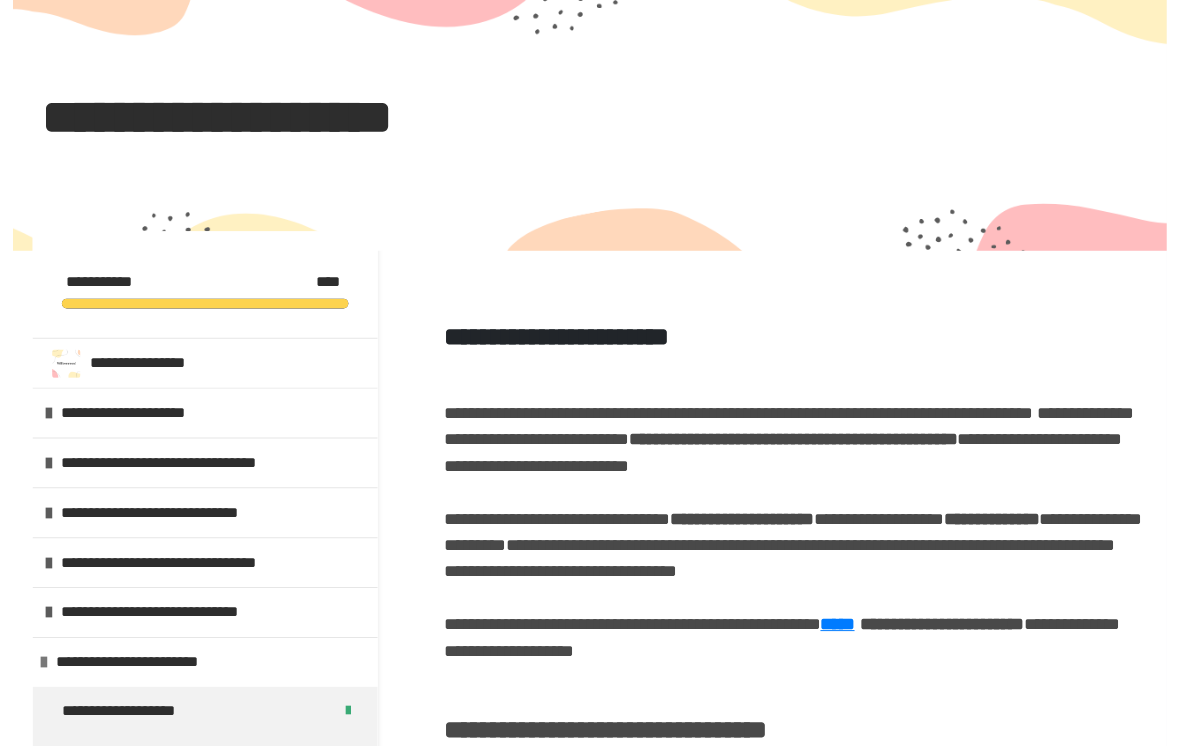 scroll, scrollTop: 762, scrollLeft: 0, axis: vertical 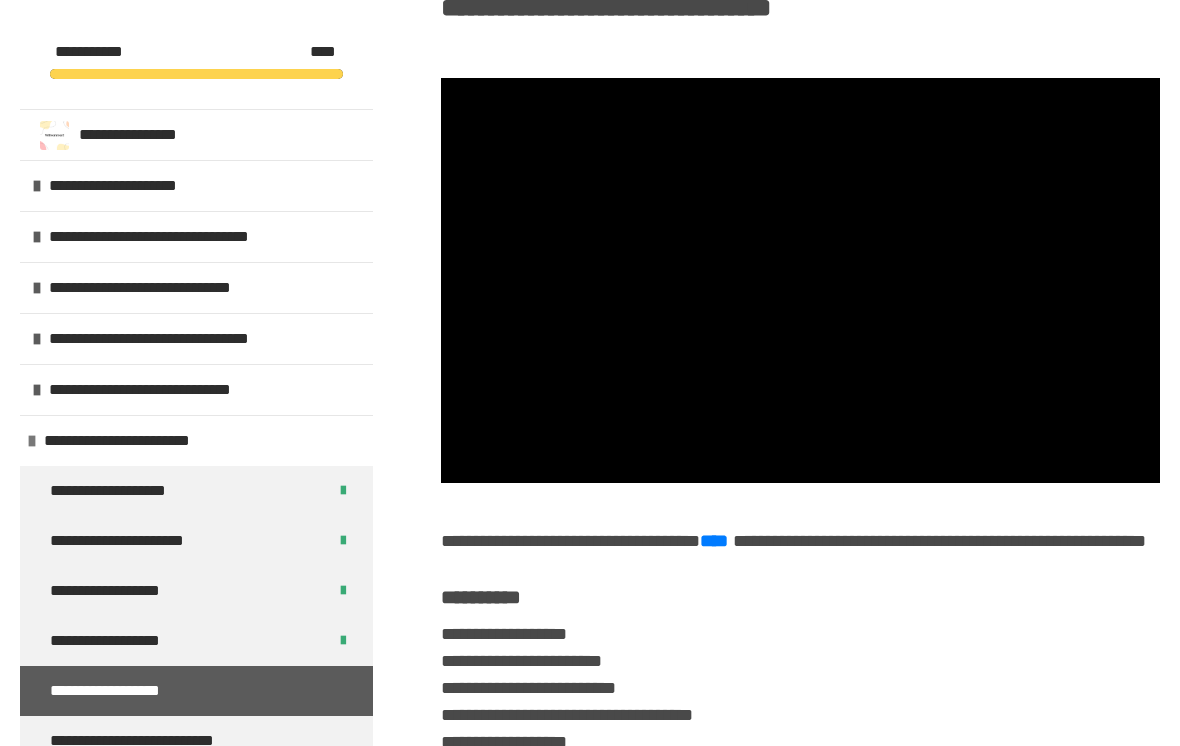 click at bounding box center (800, 280) 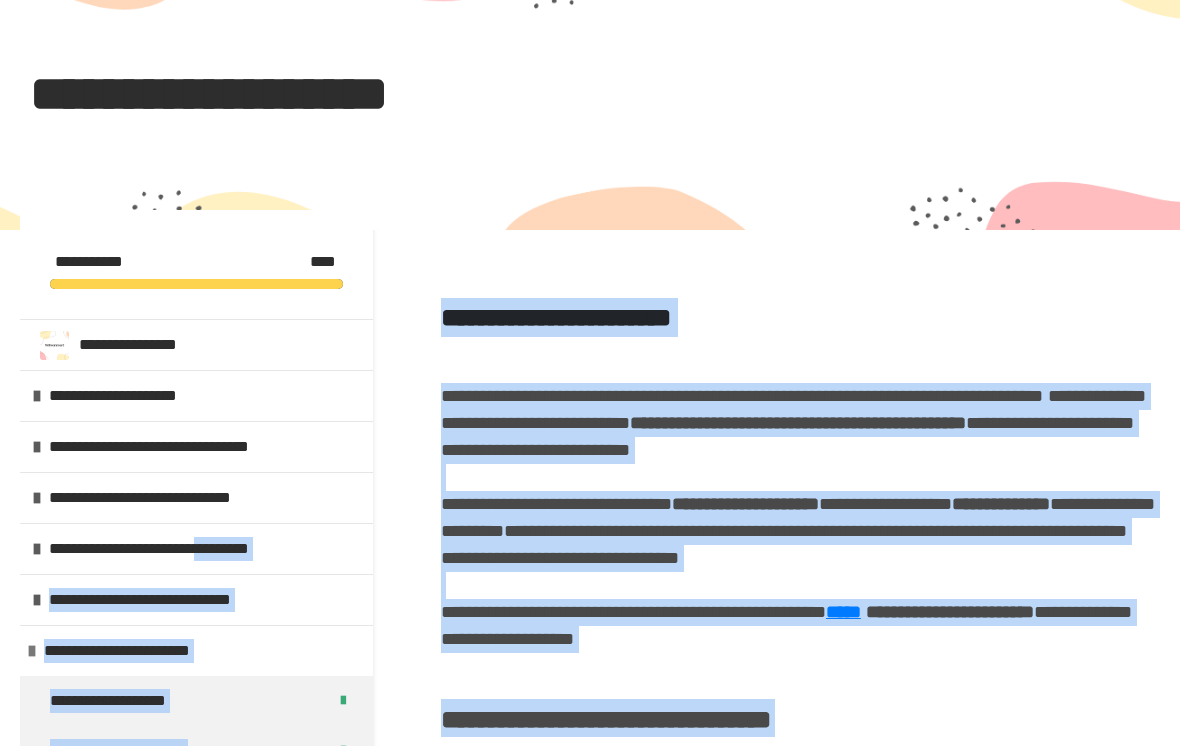scroll, scrollTop: 0, scrollLeft: 0, axis: both 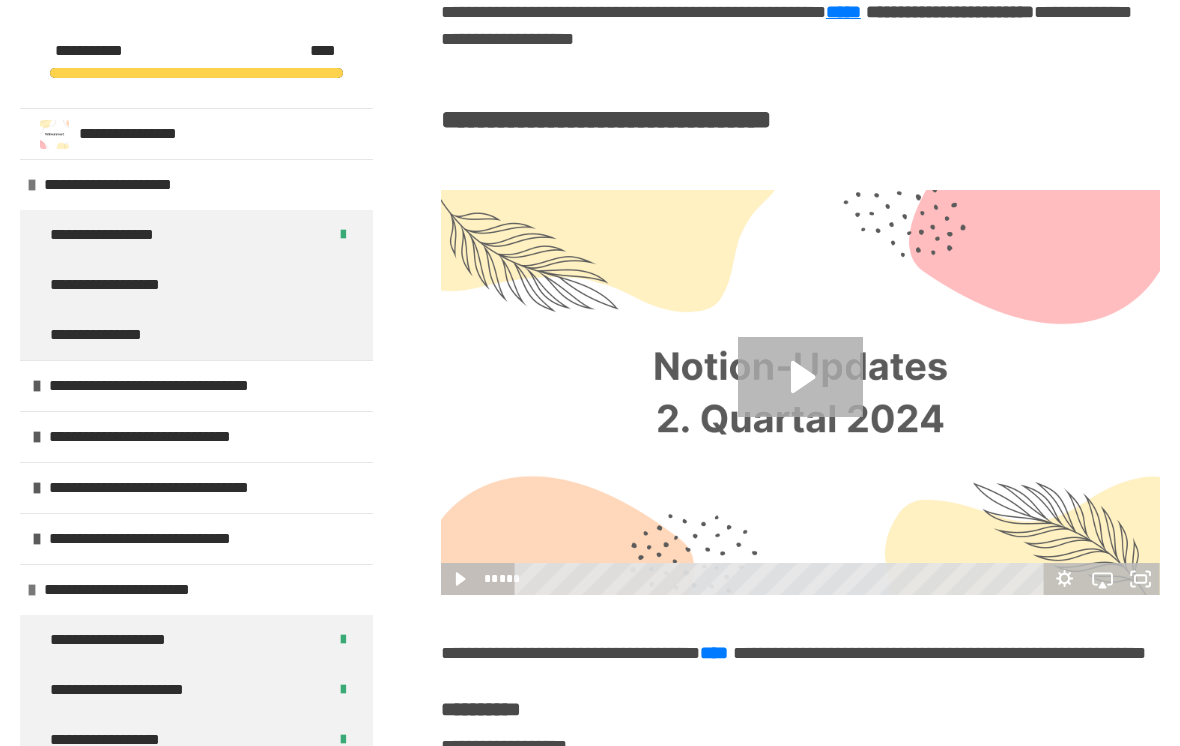 click 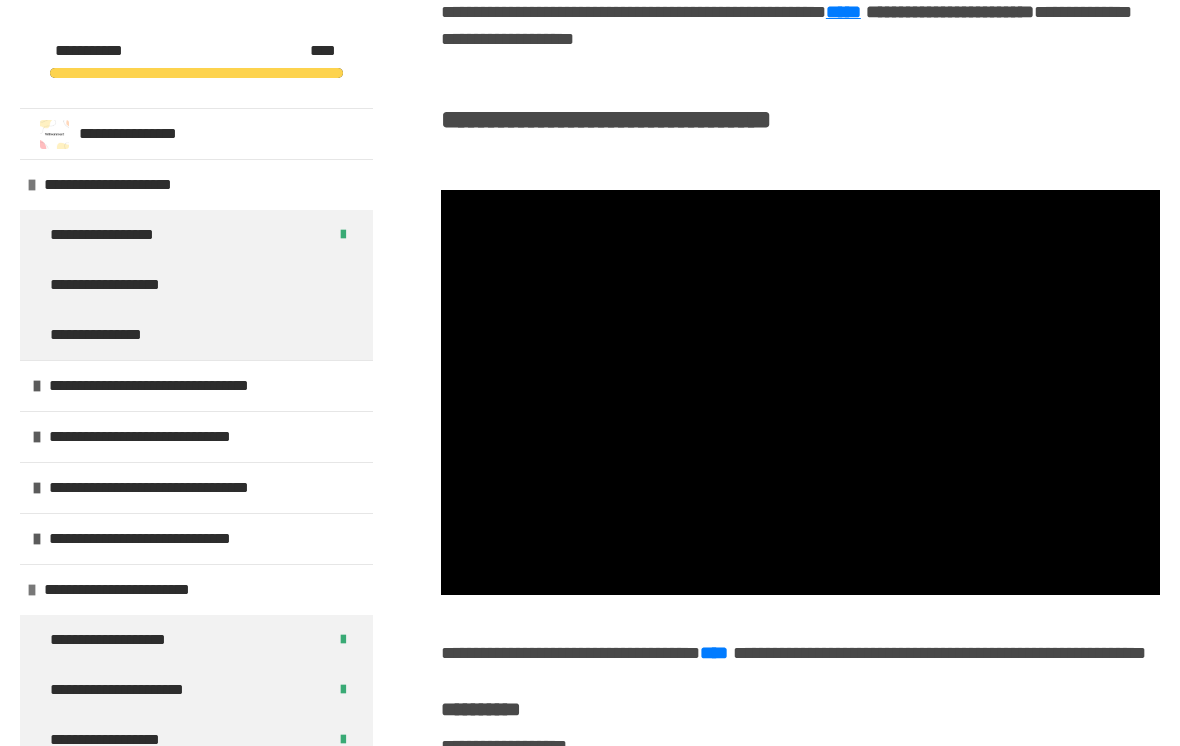 scroll, scrollTop: 650, scrollLeft: 0, axis: vertical 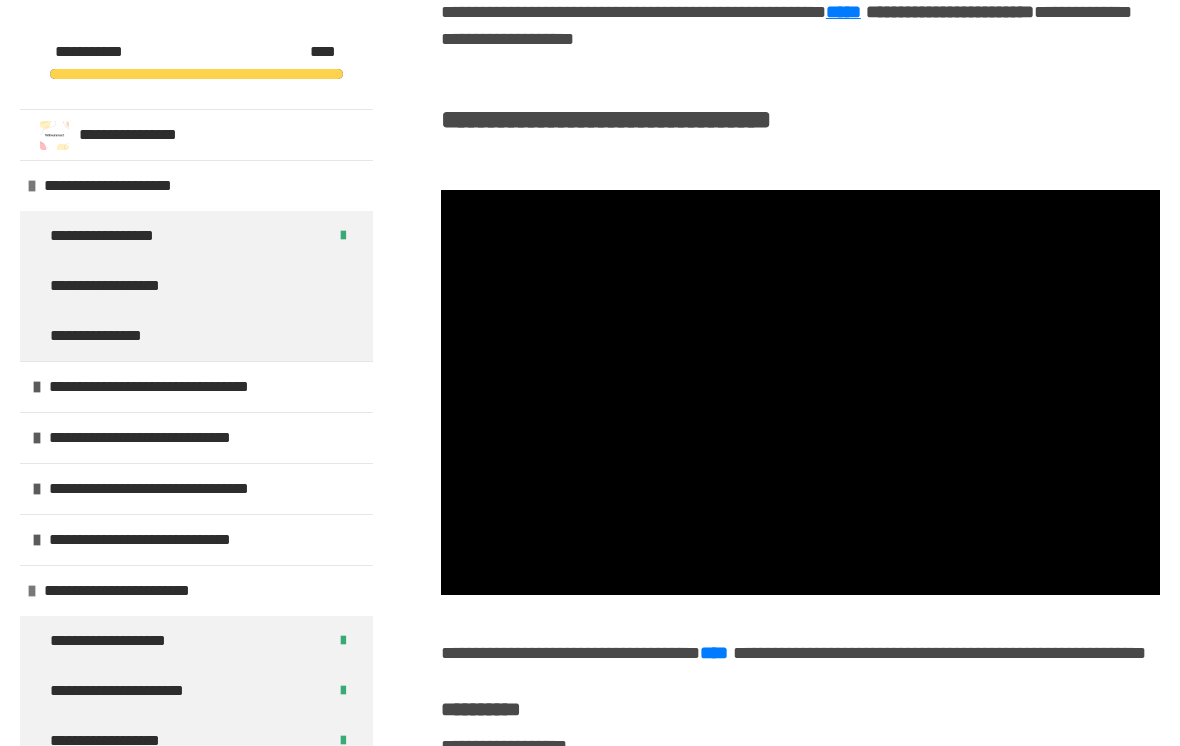 click at bounding box center [800, 392] 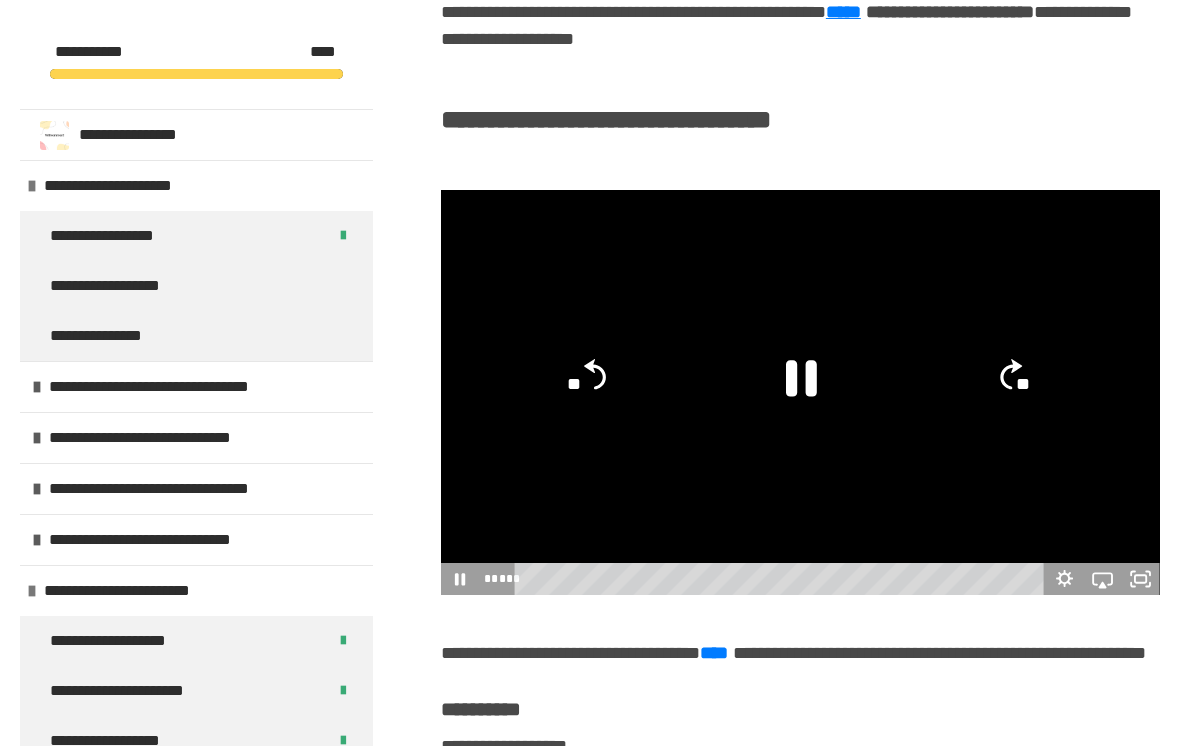 click 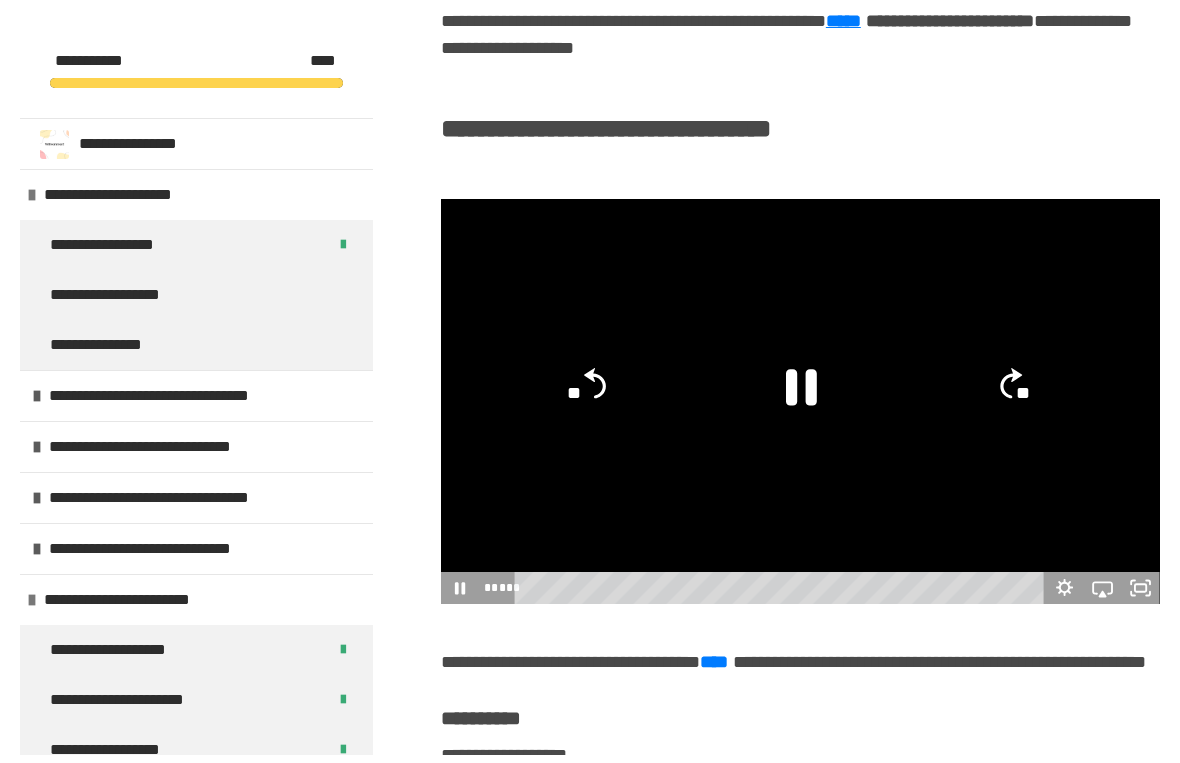 scroll, scrollTop: 24, scrollLeft: 0, axis: vertical 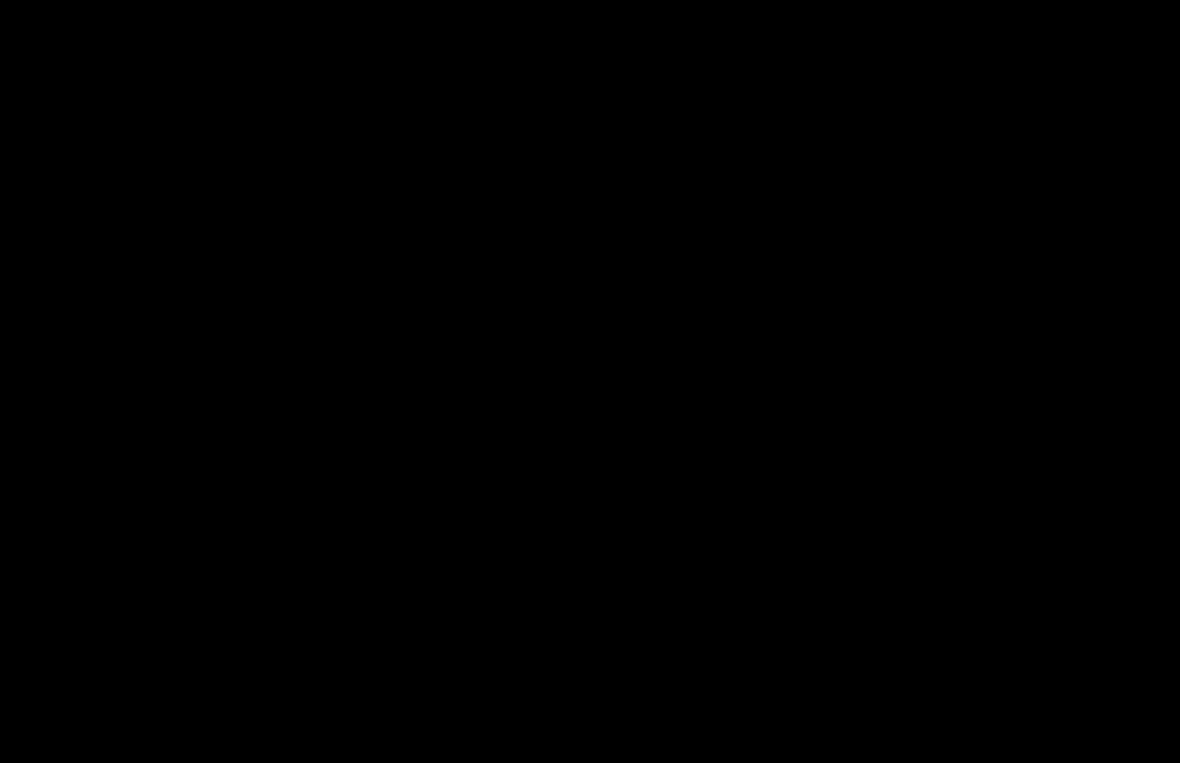 click at bounding box center (590, 381) 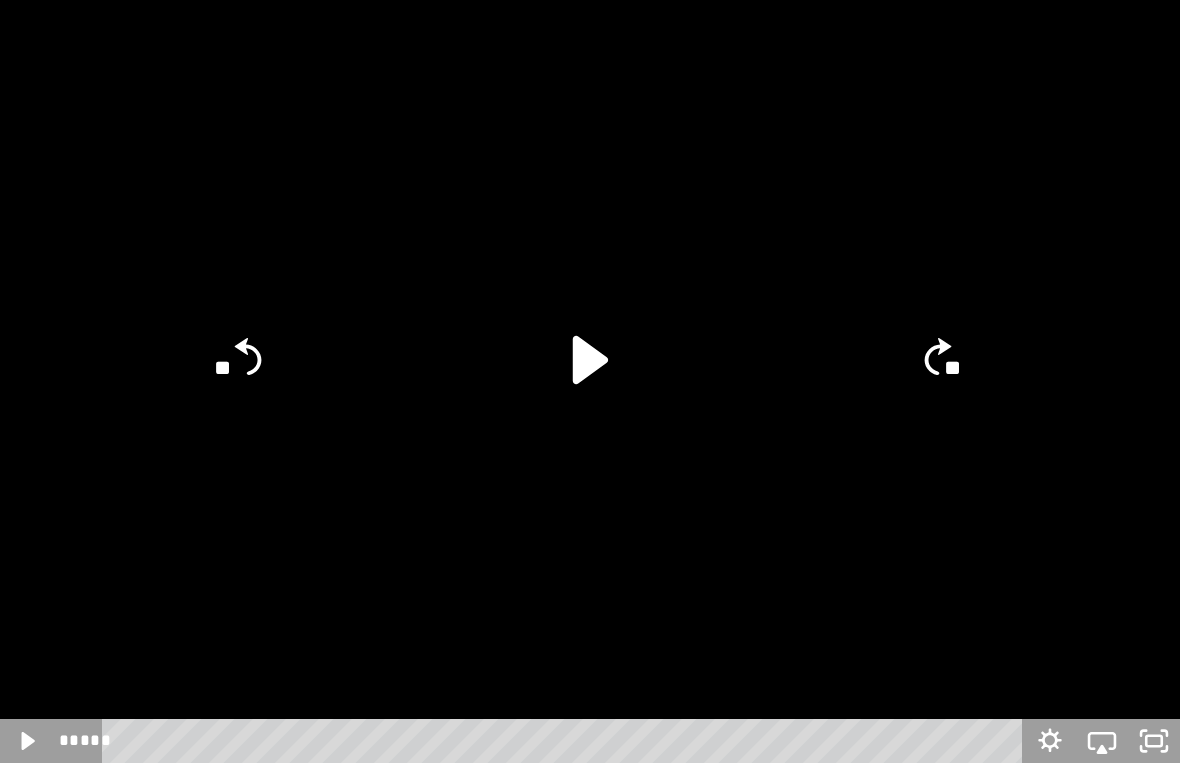 click 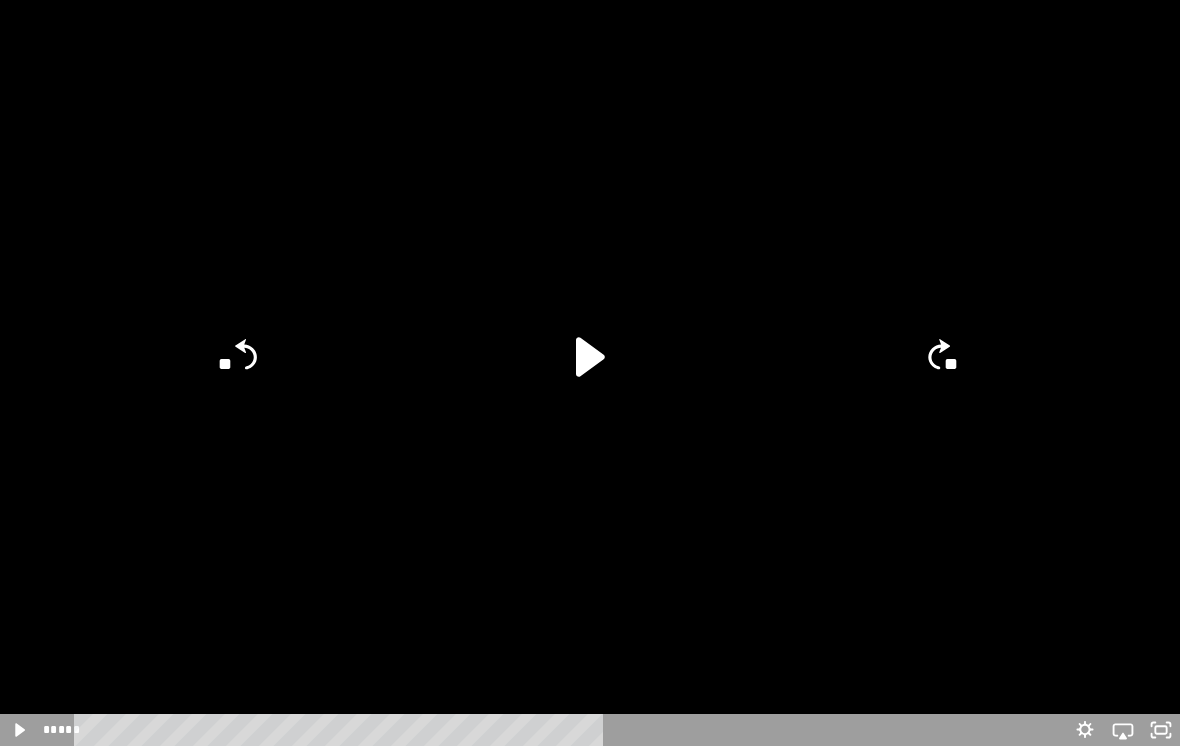 scroll, scrollTop: 1492, scrollLeft: 0, axis: vertical 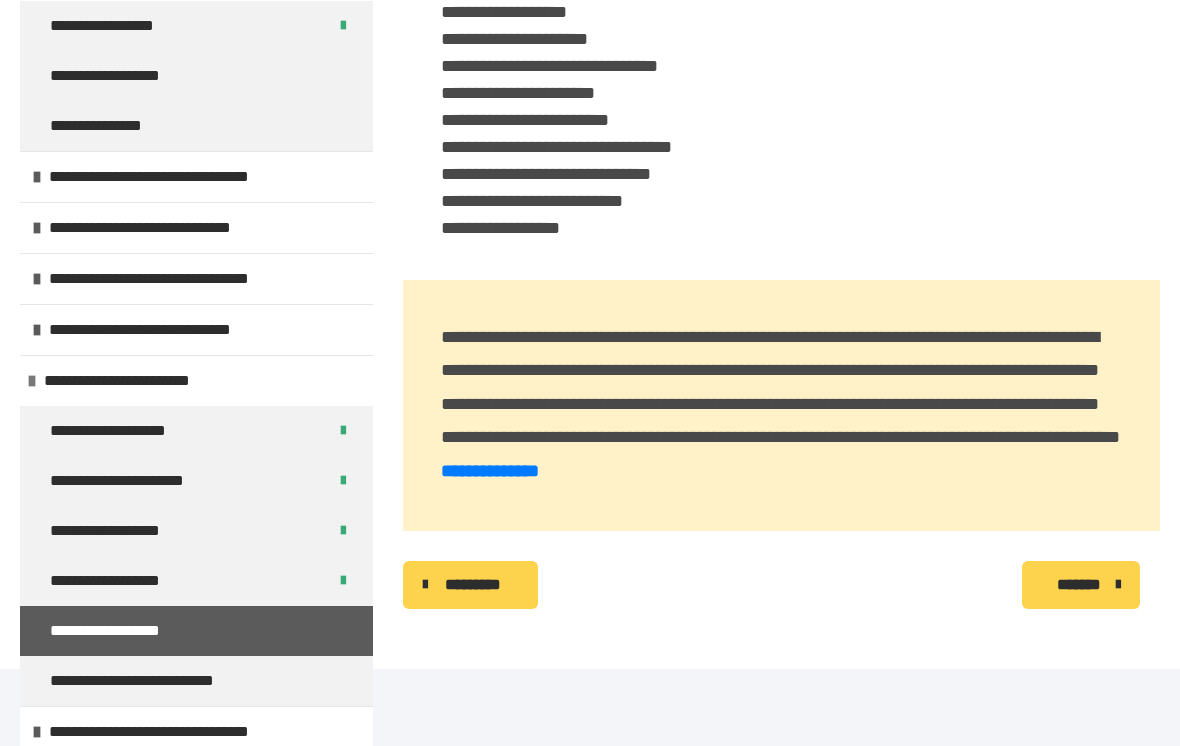 click on "*******" at bounding box center [1079, 585] 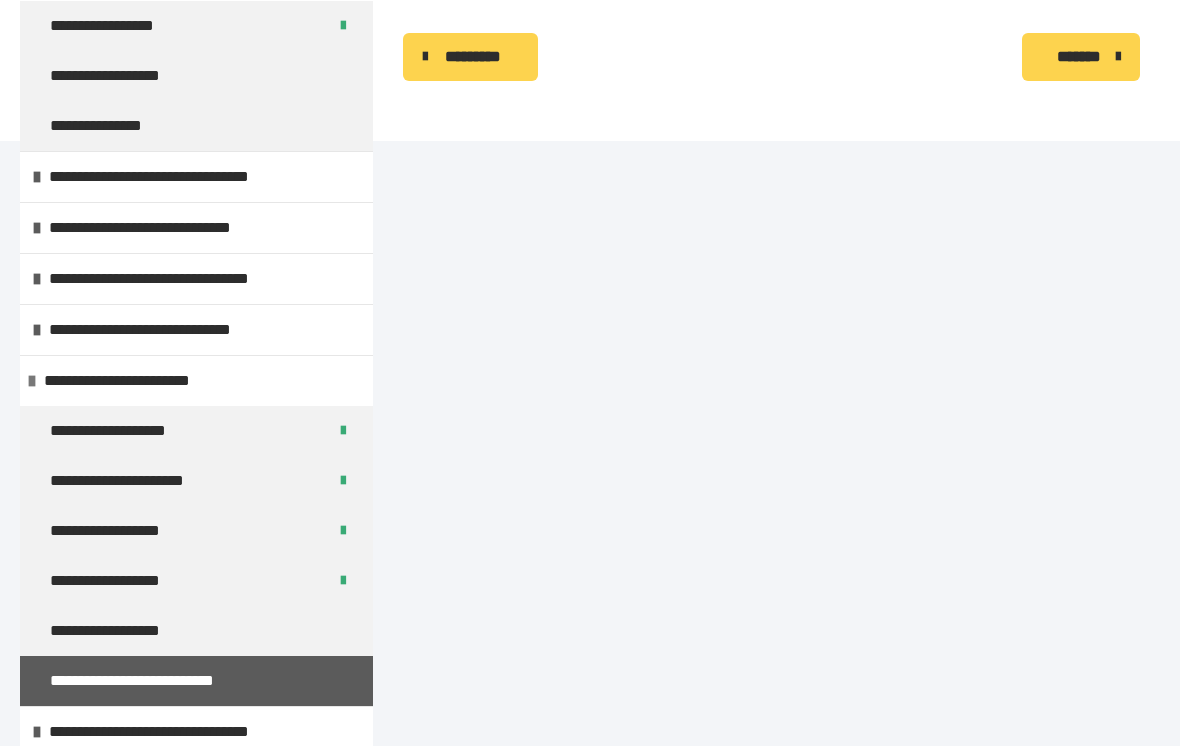 scroll, scrollTop: 908, scrollLeft: 0, axis: vertical 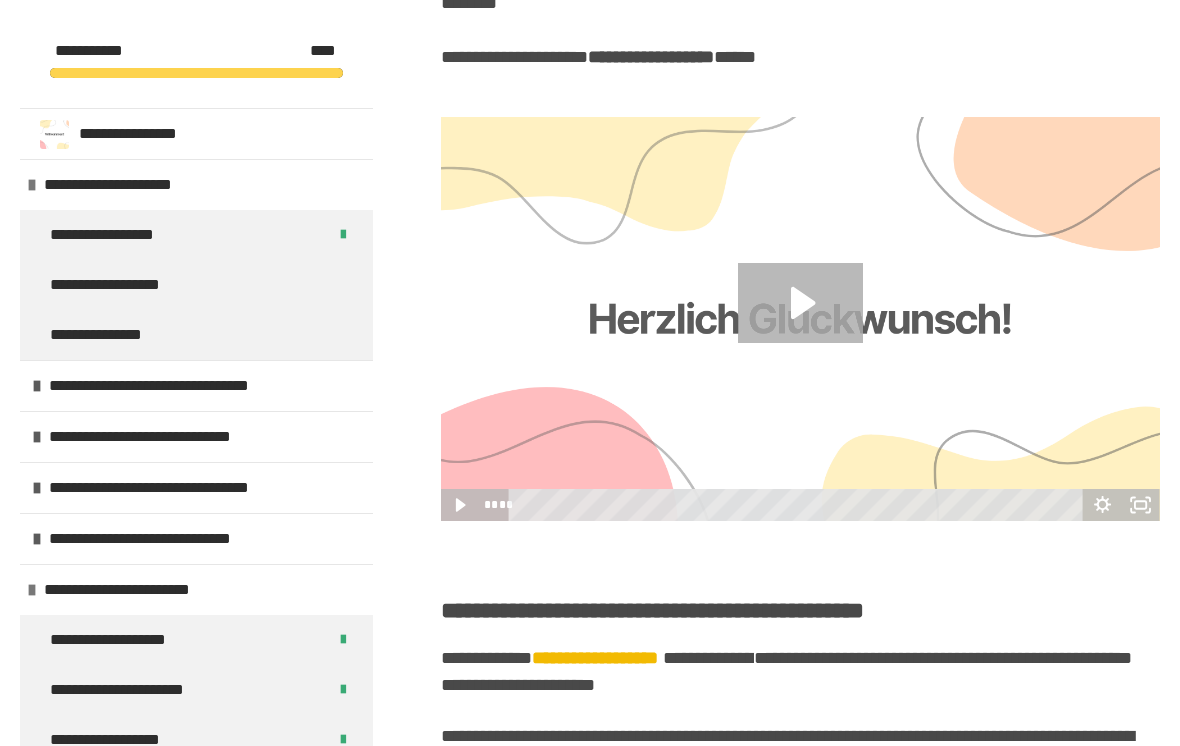 click 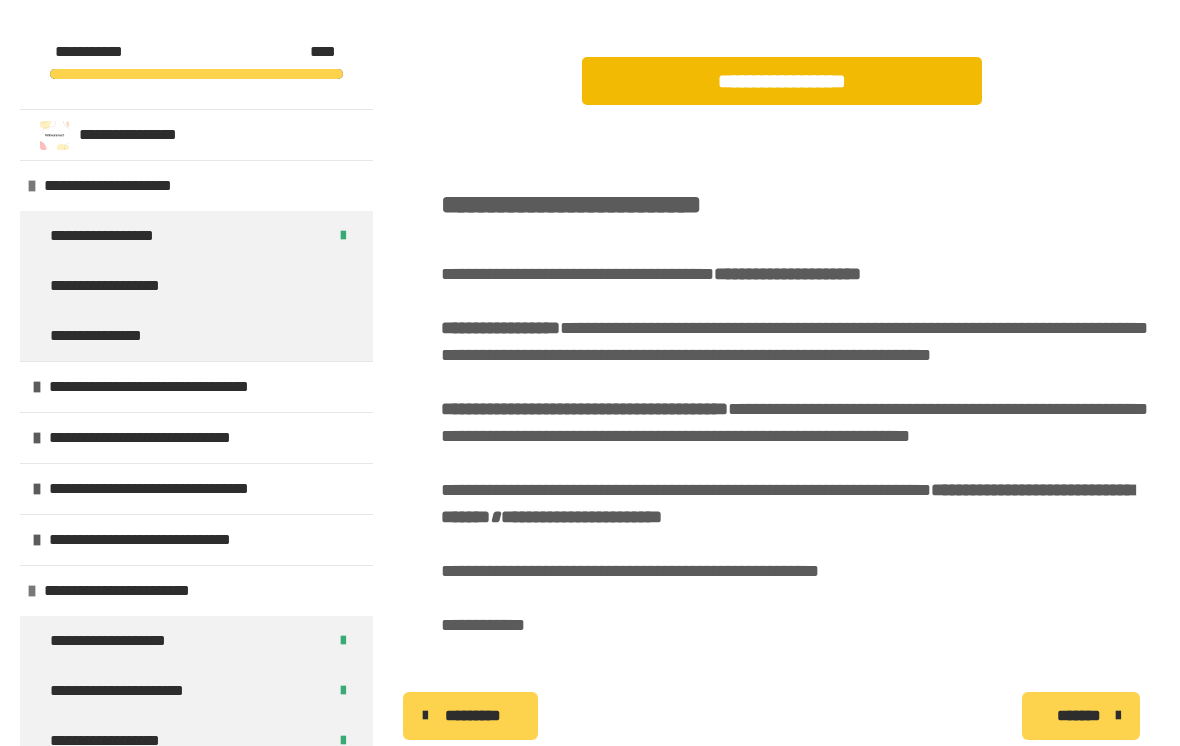 scroll, scrollTop: 1288, scrollLeft: 0, axis: vertical 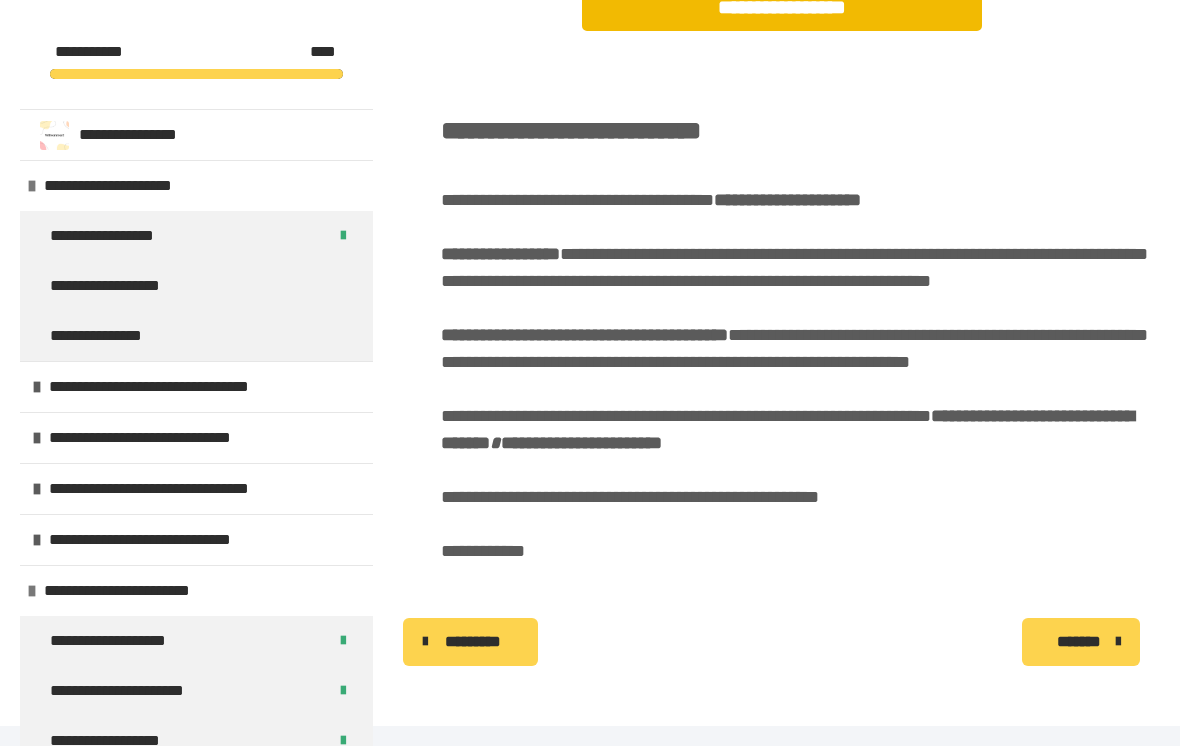 click at bounding box center [32, 186] 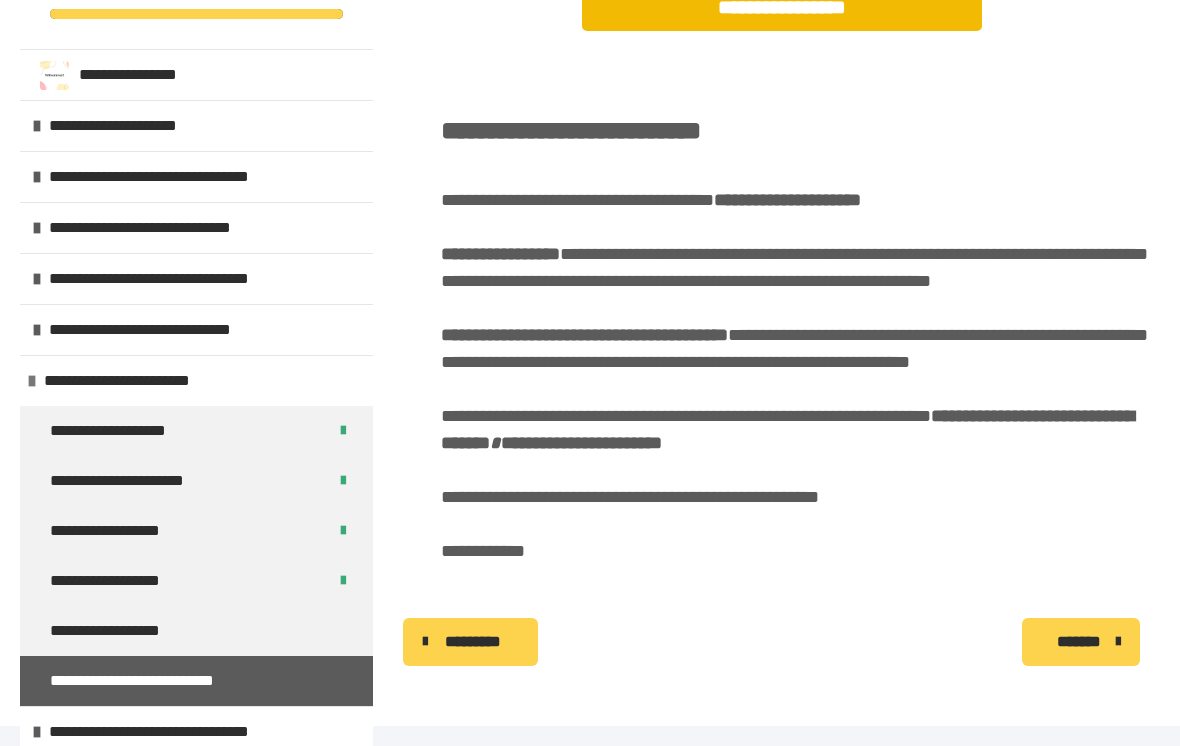 scroll, scrollTop: 60, scrollLeft: 0, axis: vertical 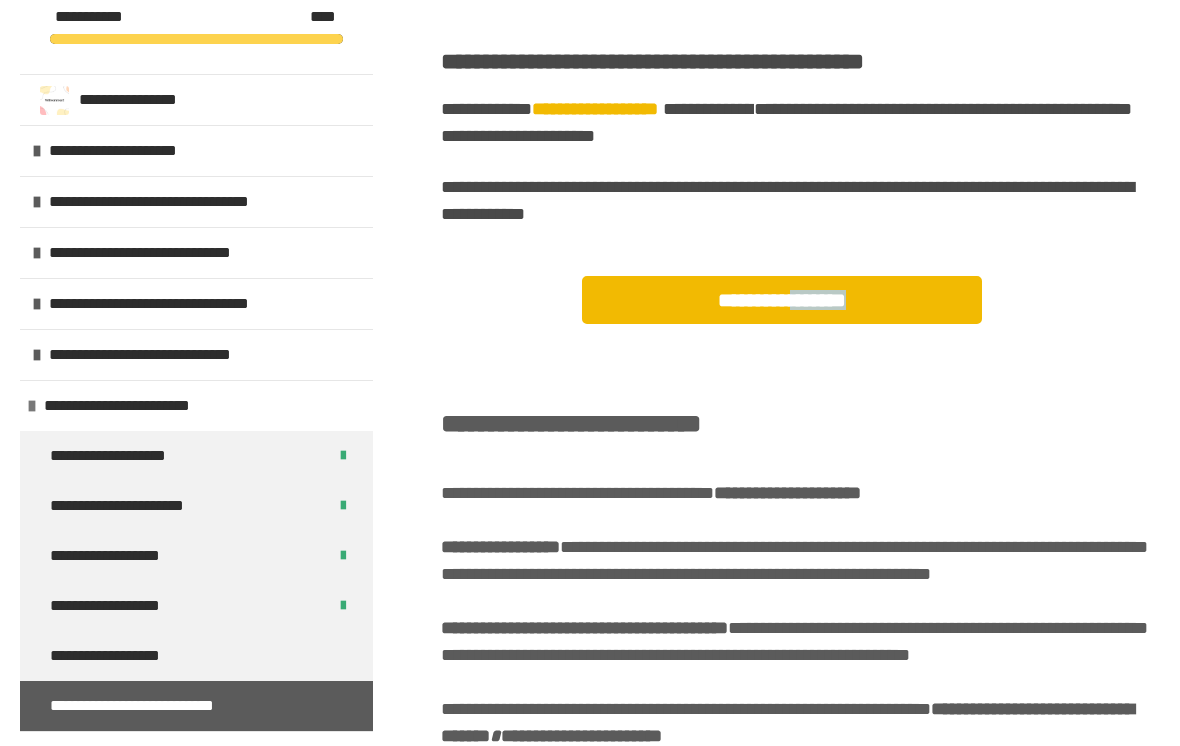 click on "**********" at bounding box center [800, 422] 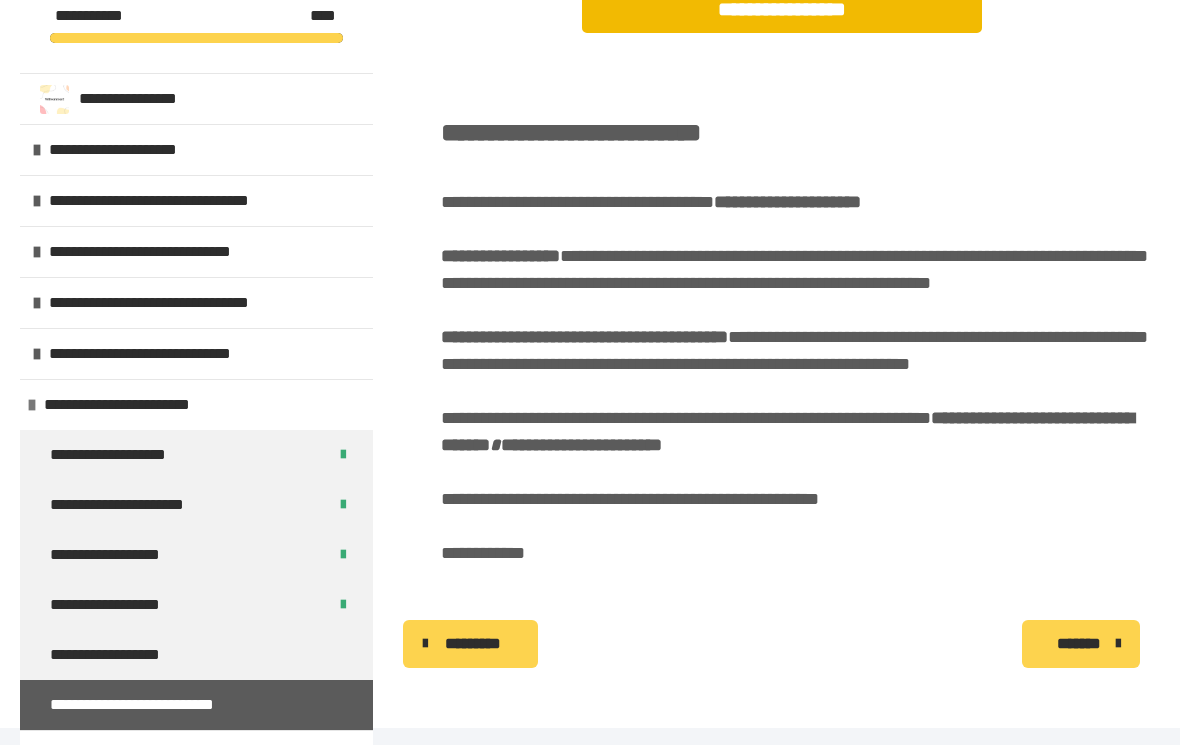 scroll, scrollTop: 1288, scrollLeft: 0, axis: vertical 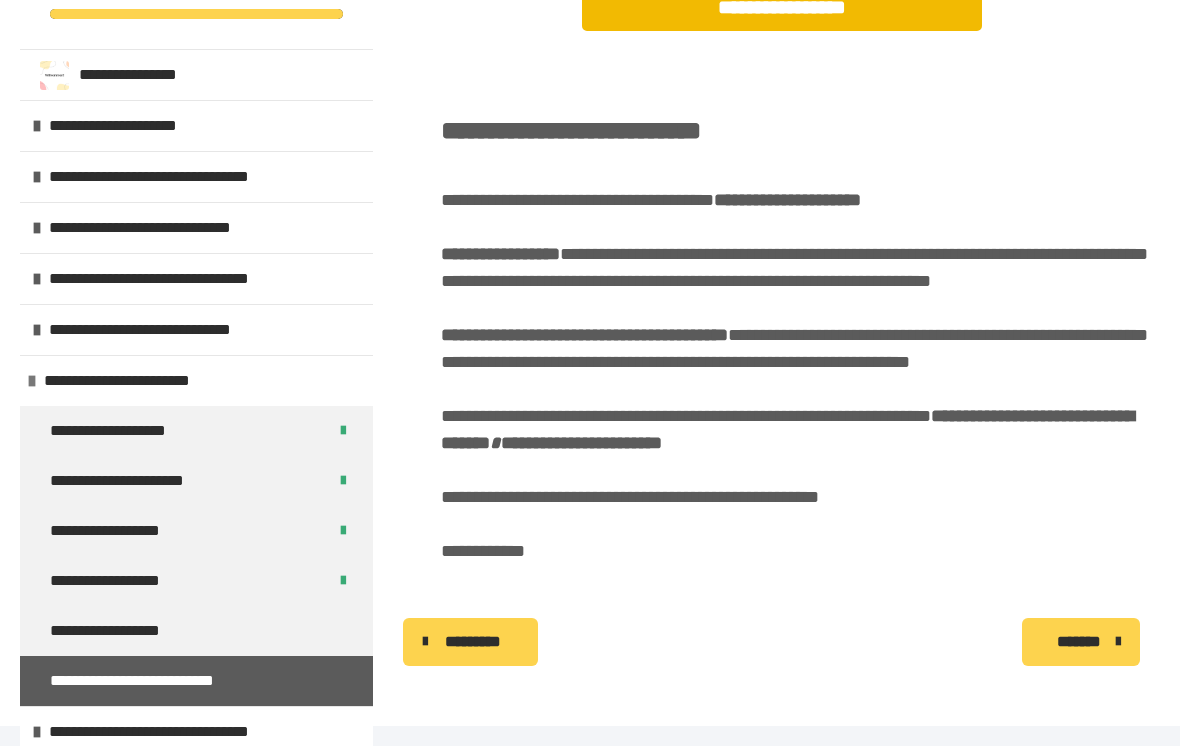 click on "**********" at bounding box center [136, 381] 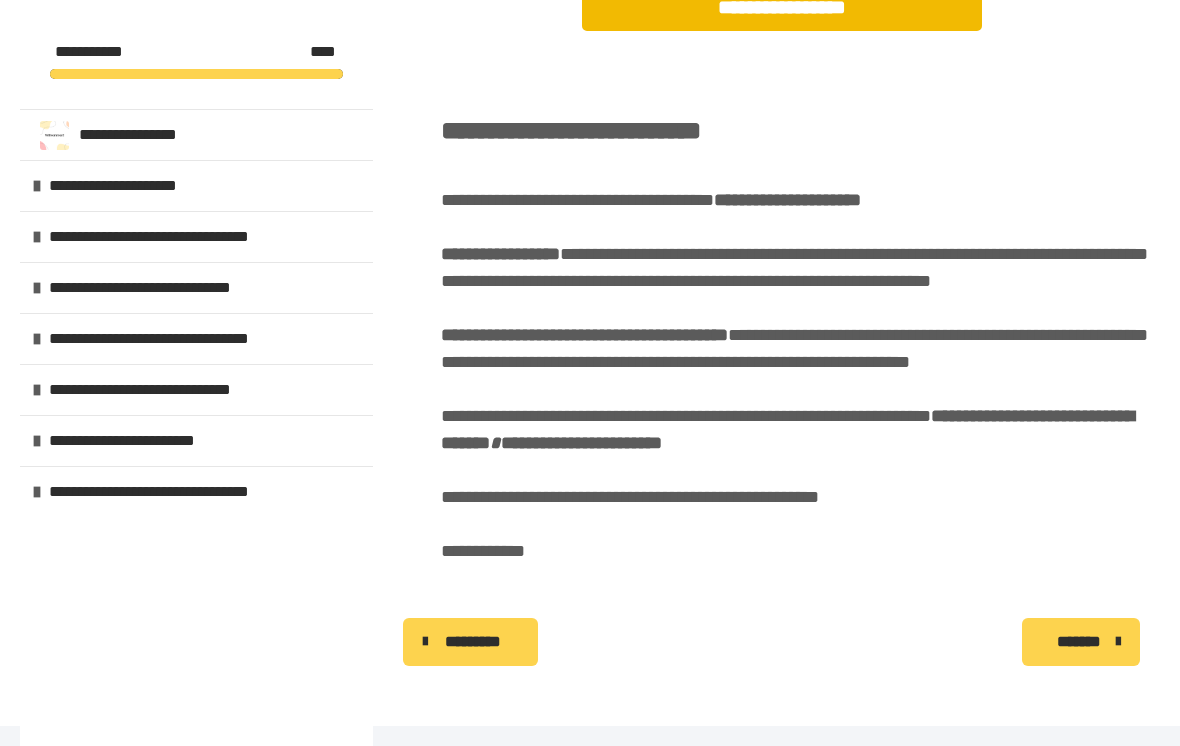 scroll, scrollTop: 0, scrollLeft: 0, axis: both 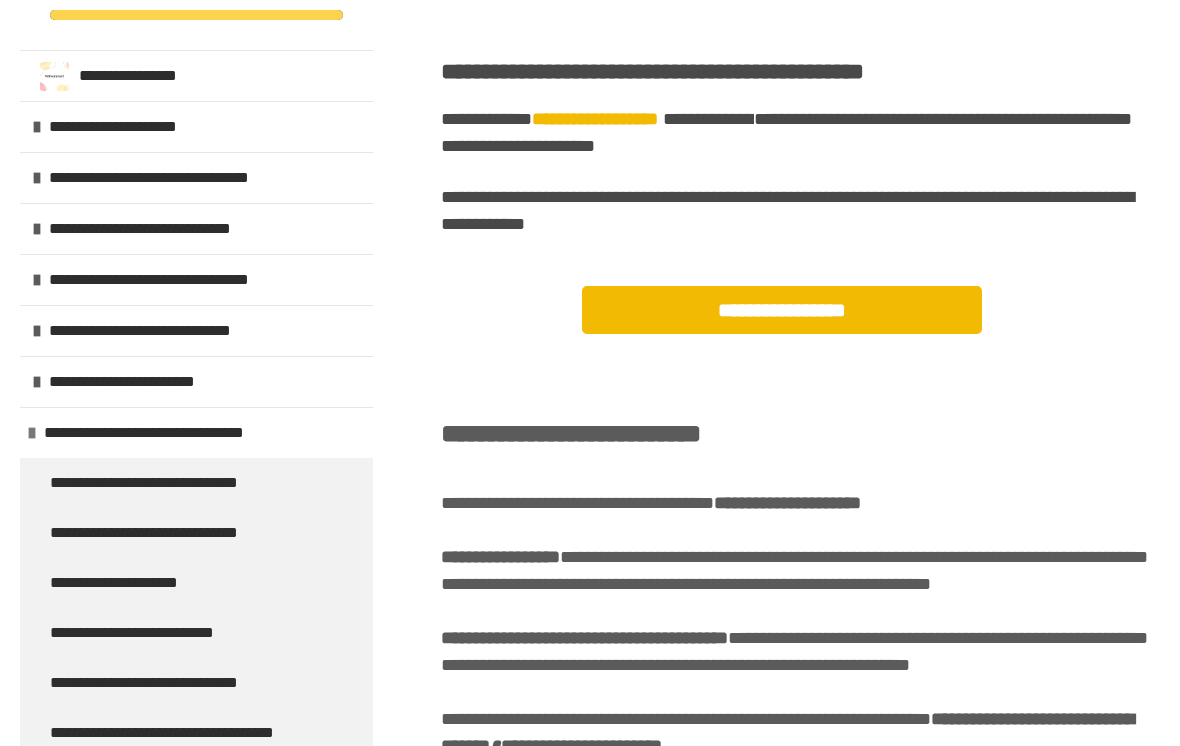 click on "**********" at bounding box center [800, 148] 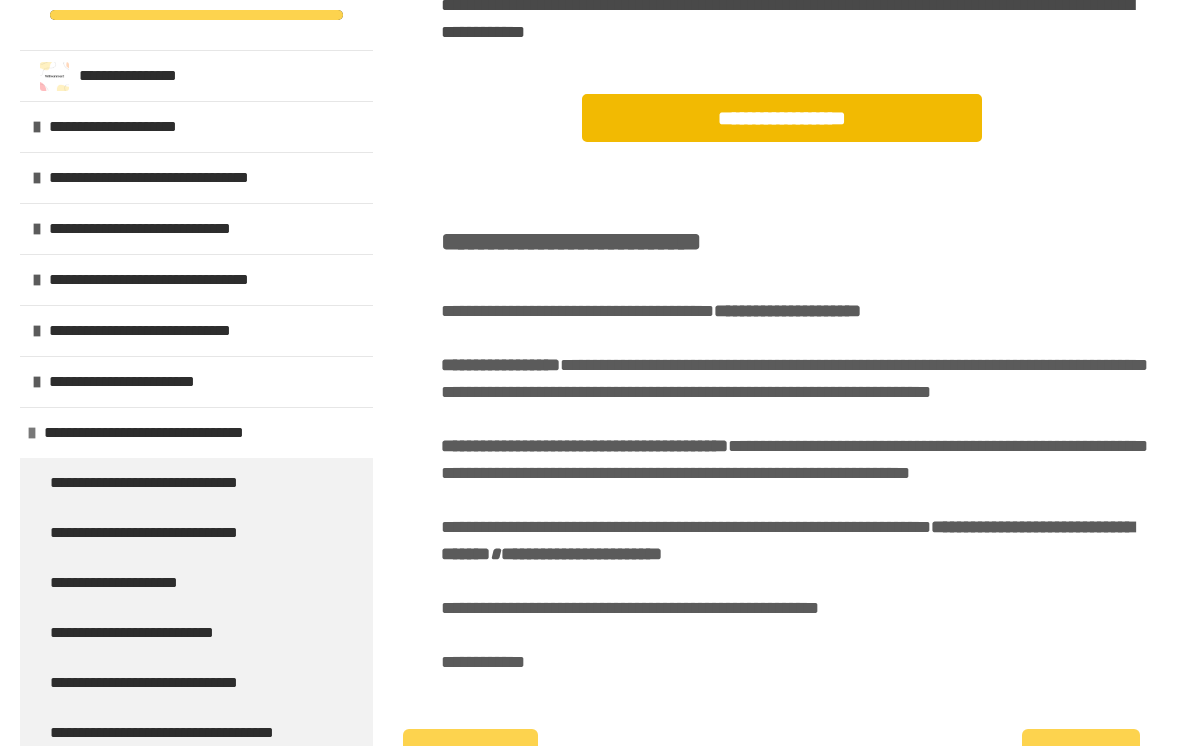 scroll, scrollTop: 1288, scrollLeft: 0, axis: vertical 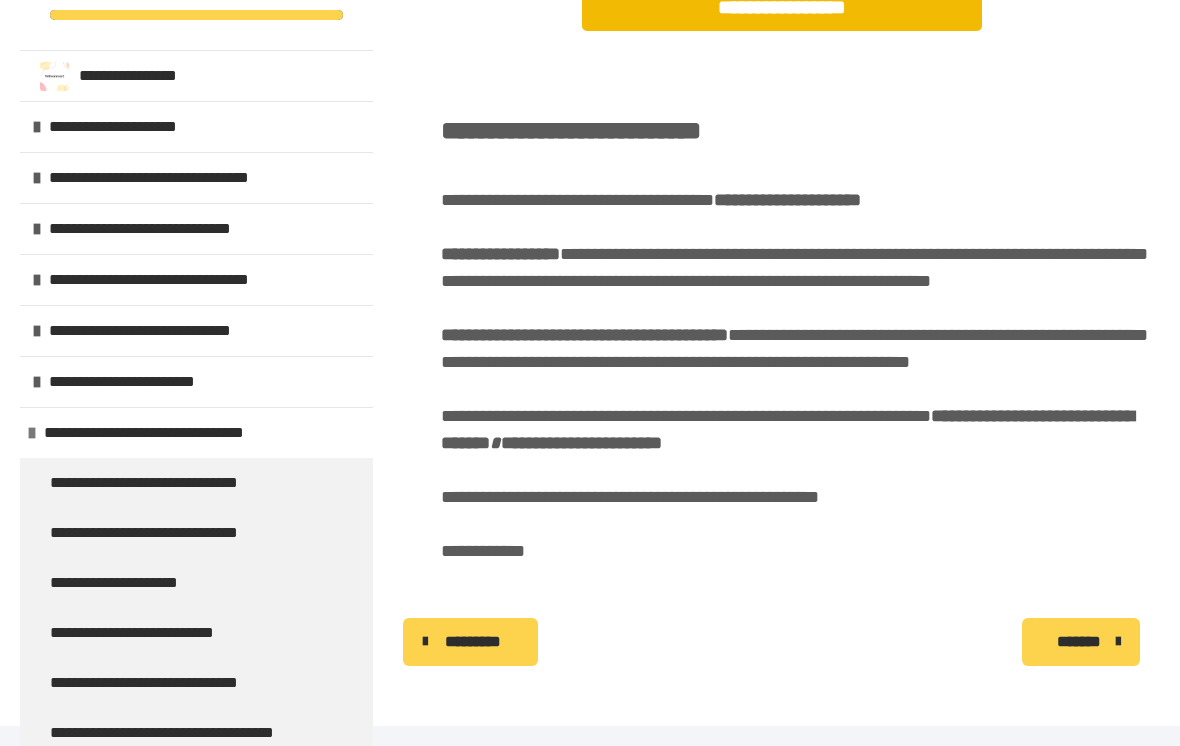 click on "*******" at bounding box center (1079, 642) 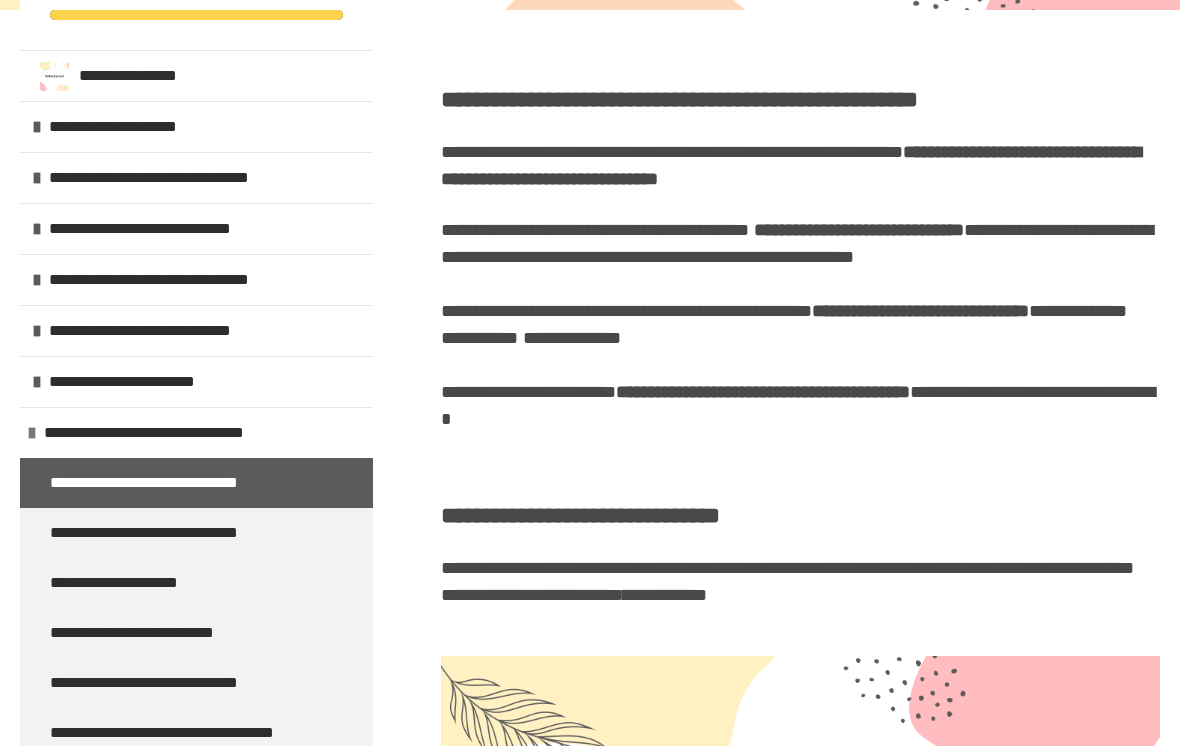 scroll, scrollTop: 242, scrollLeft: 0, axis: vertical 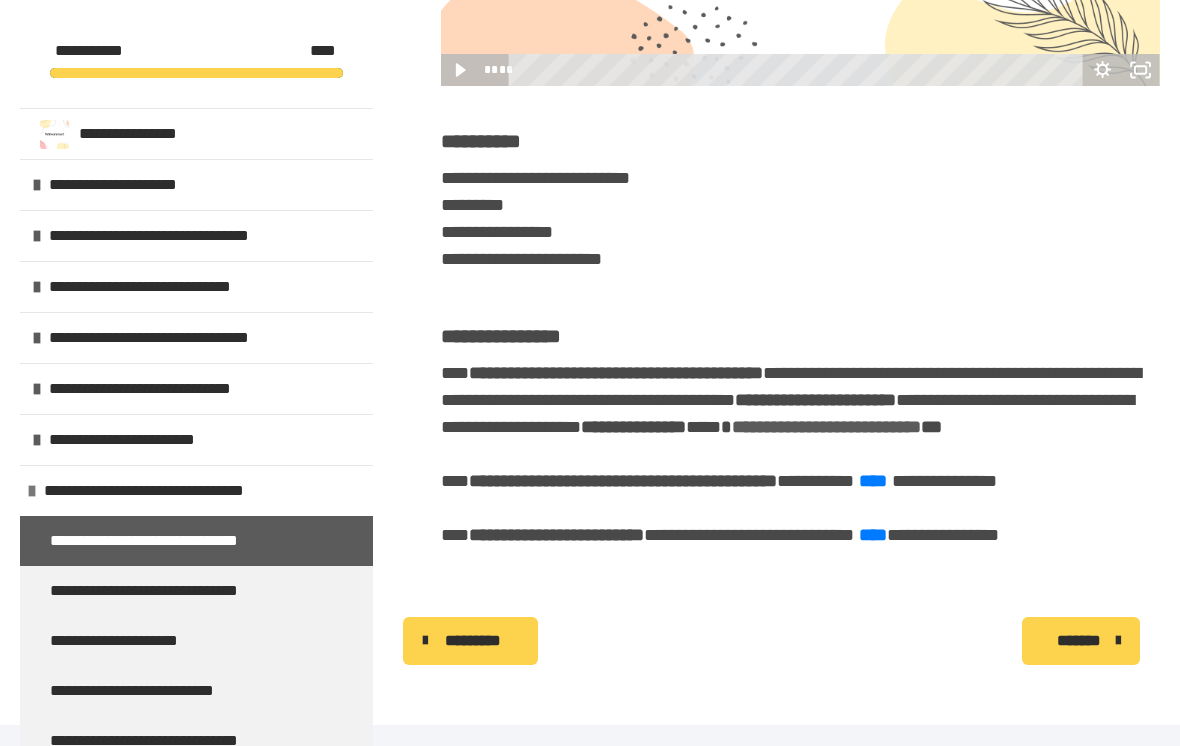 click on "****" at bounding box center (873, 482) 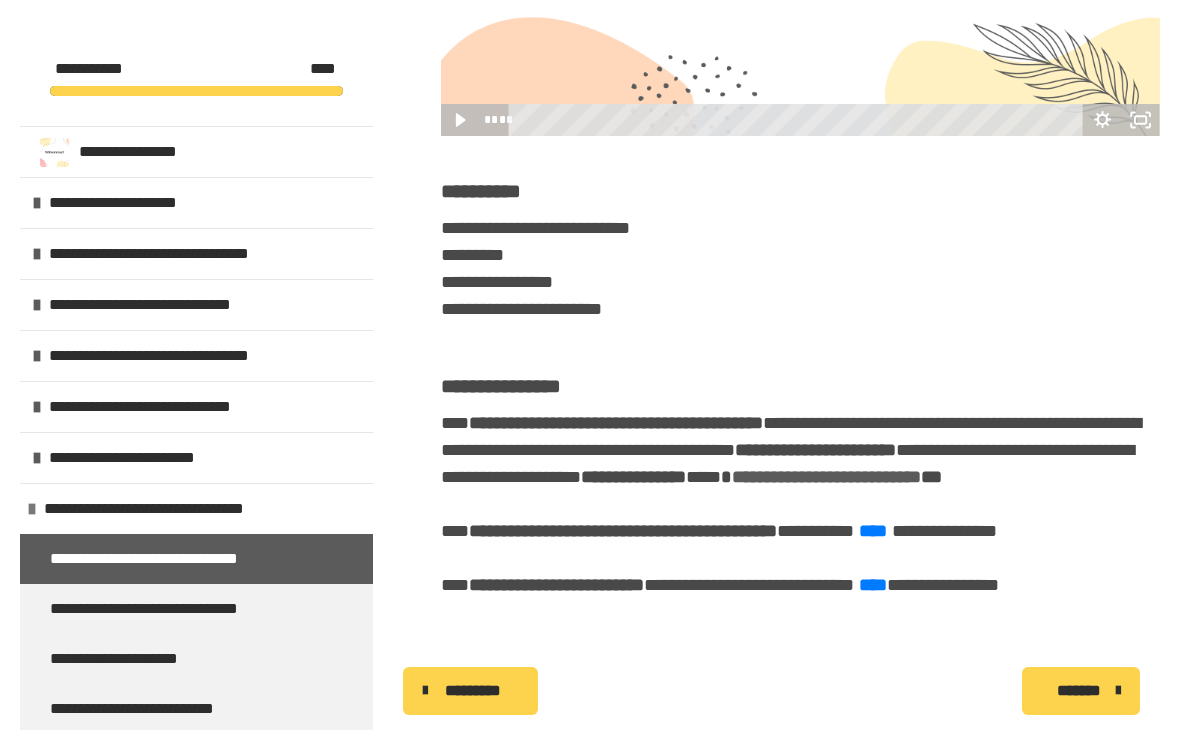 scroll, scrollTop: 1244, scrollLeft: 0, axis: vertical 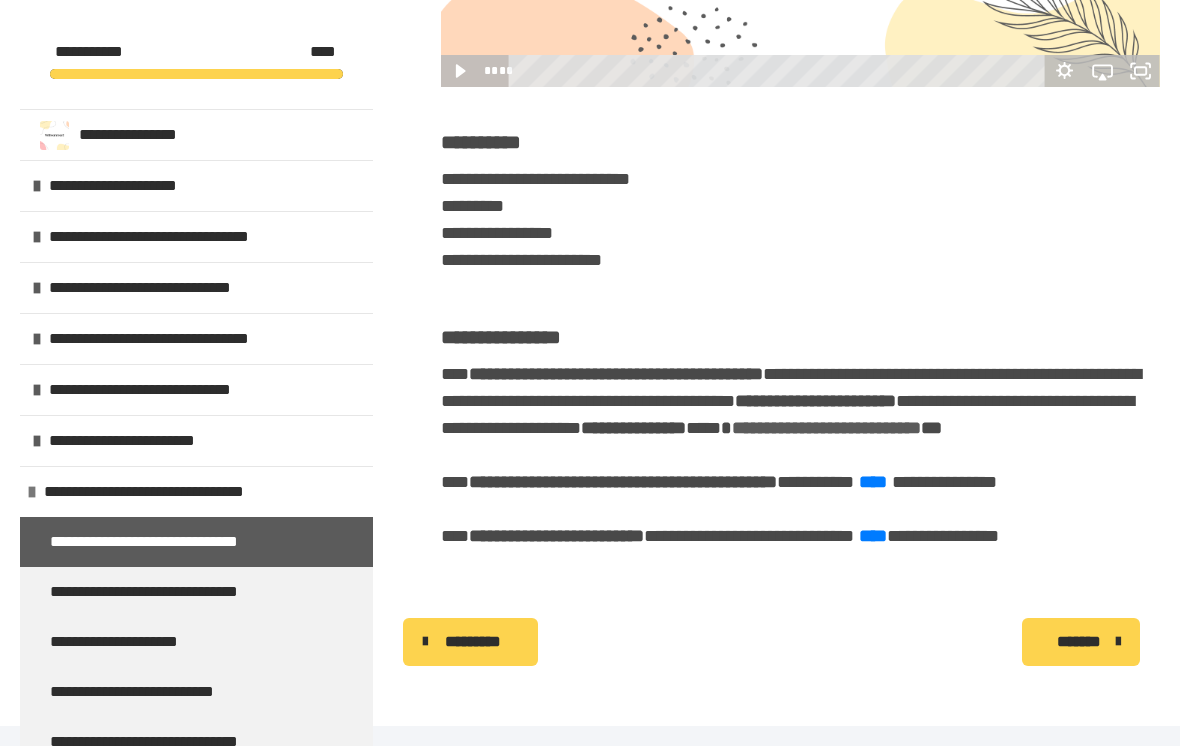 click on "****" at bounding box center (873, 536) 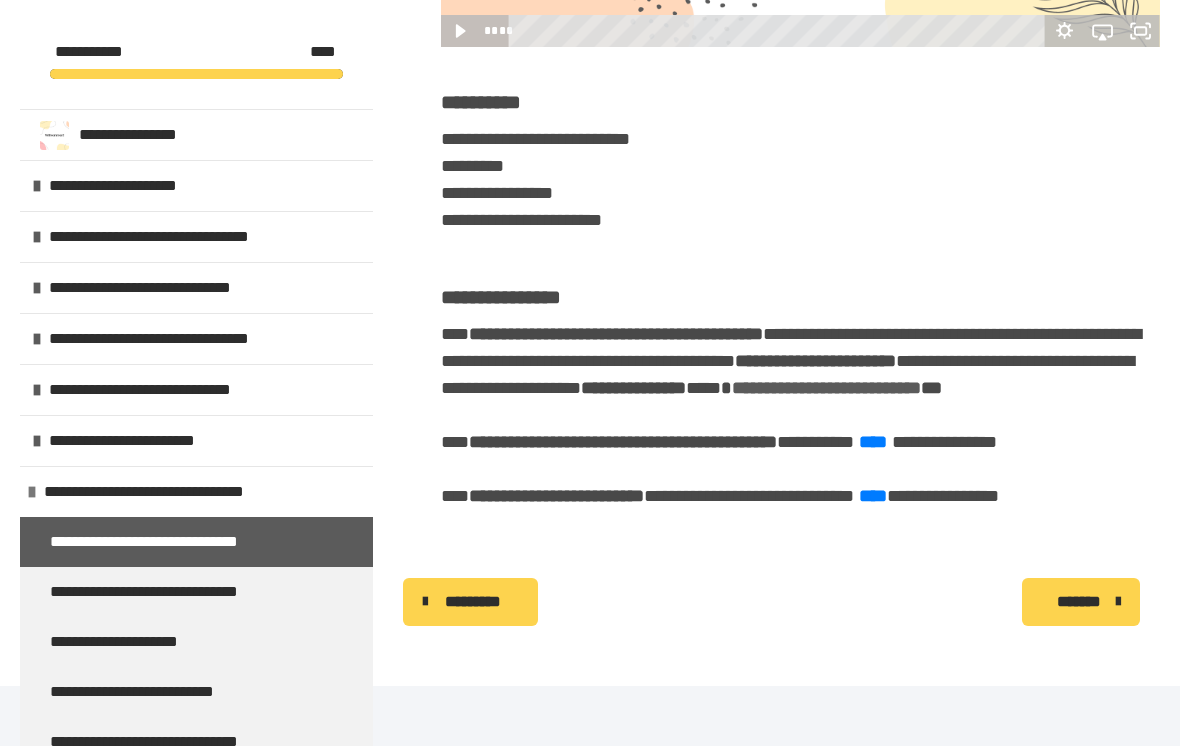 scroll, scrollTop: 1297, scrollLeft: 0, axis: vertical 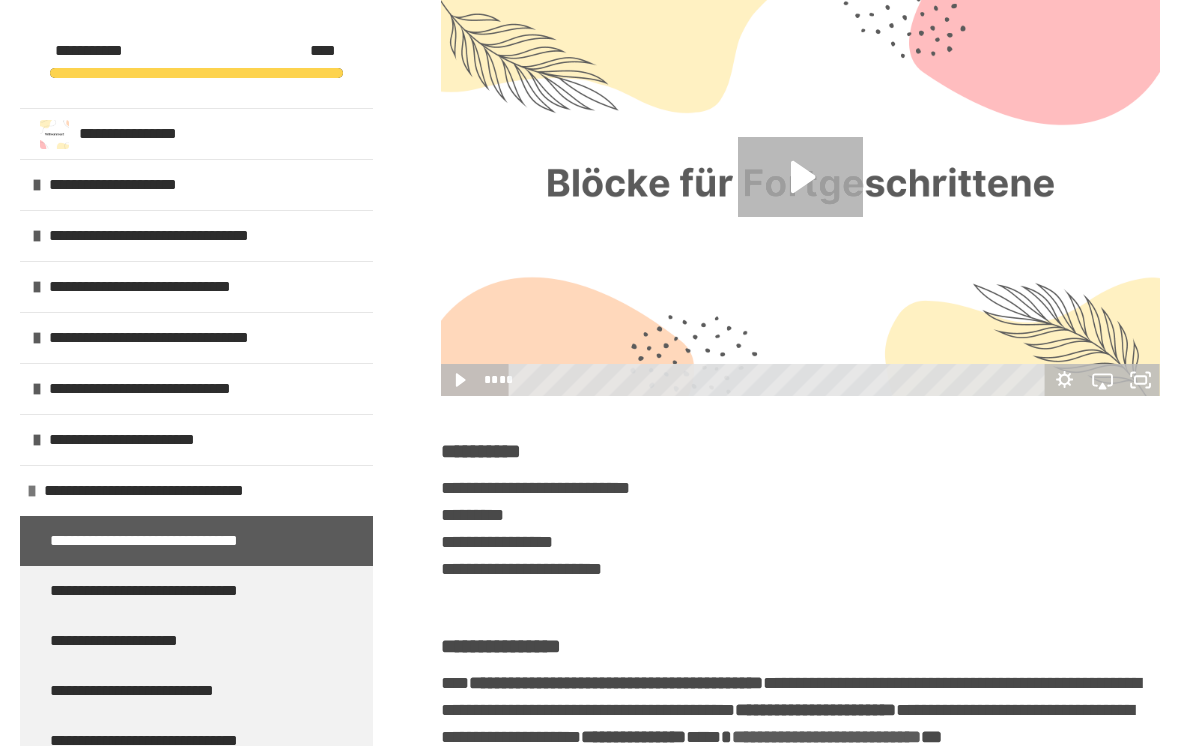 click 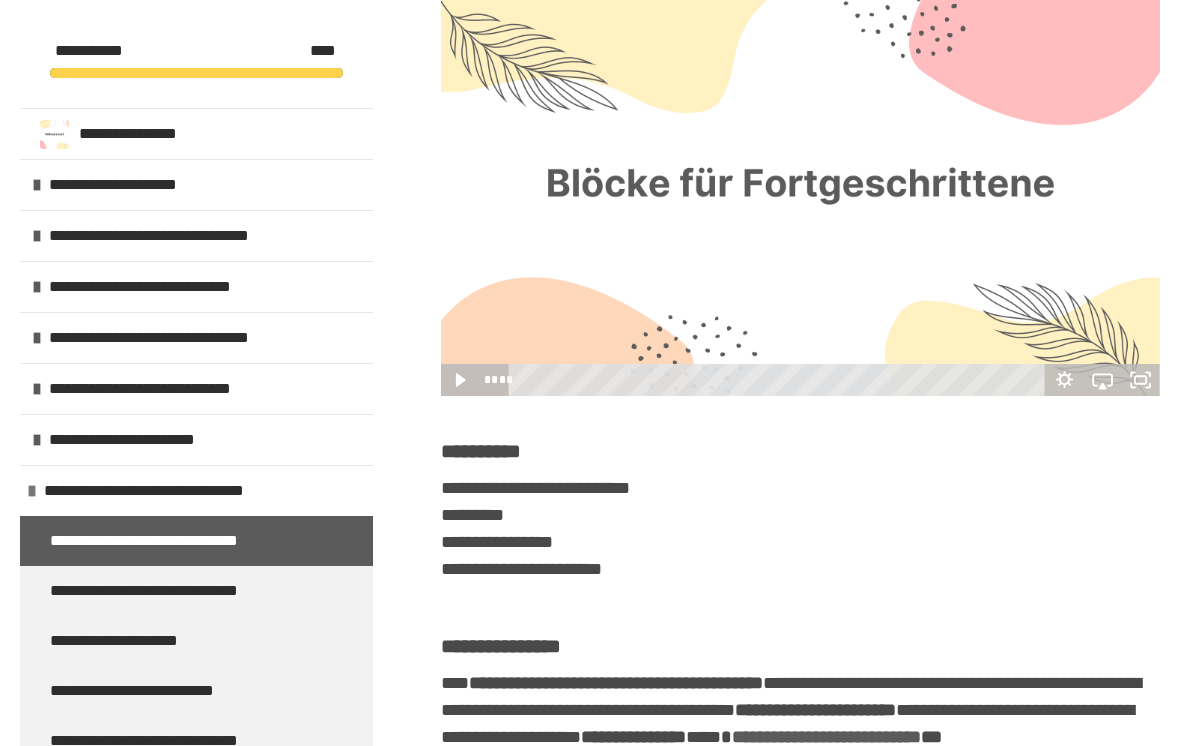 scroll, scrollTop: 935, scrollLeft: 0, axis: vertical 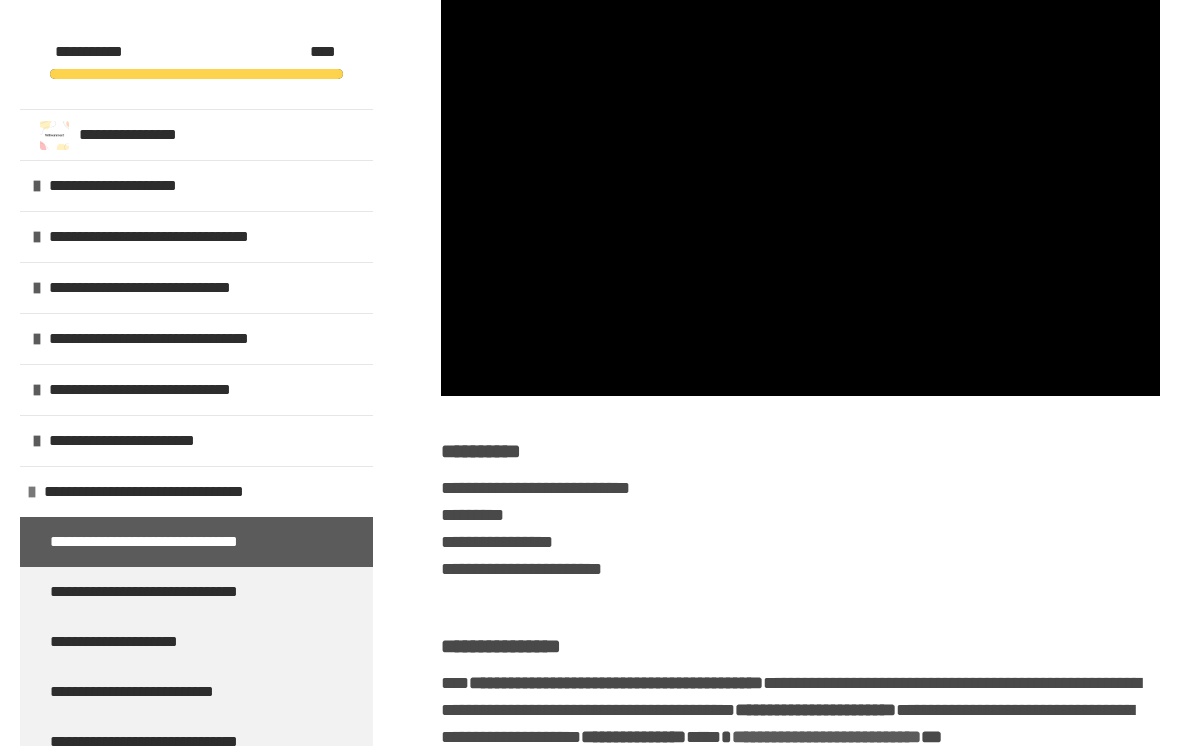 click at bounding box center [800, 193] 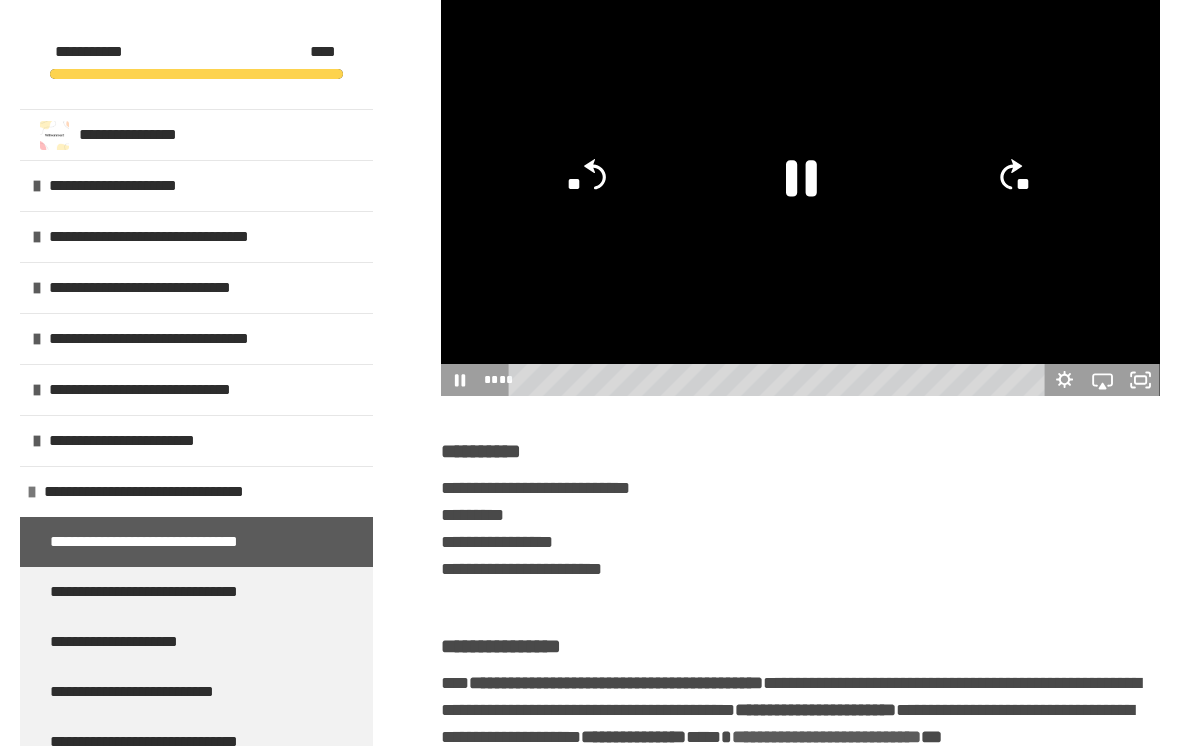 click 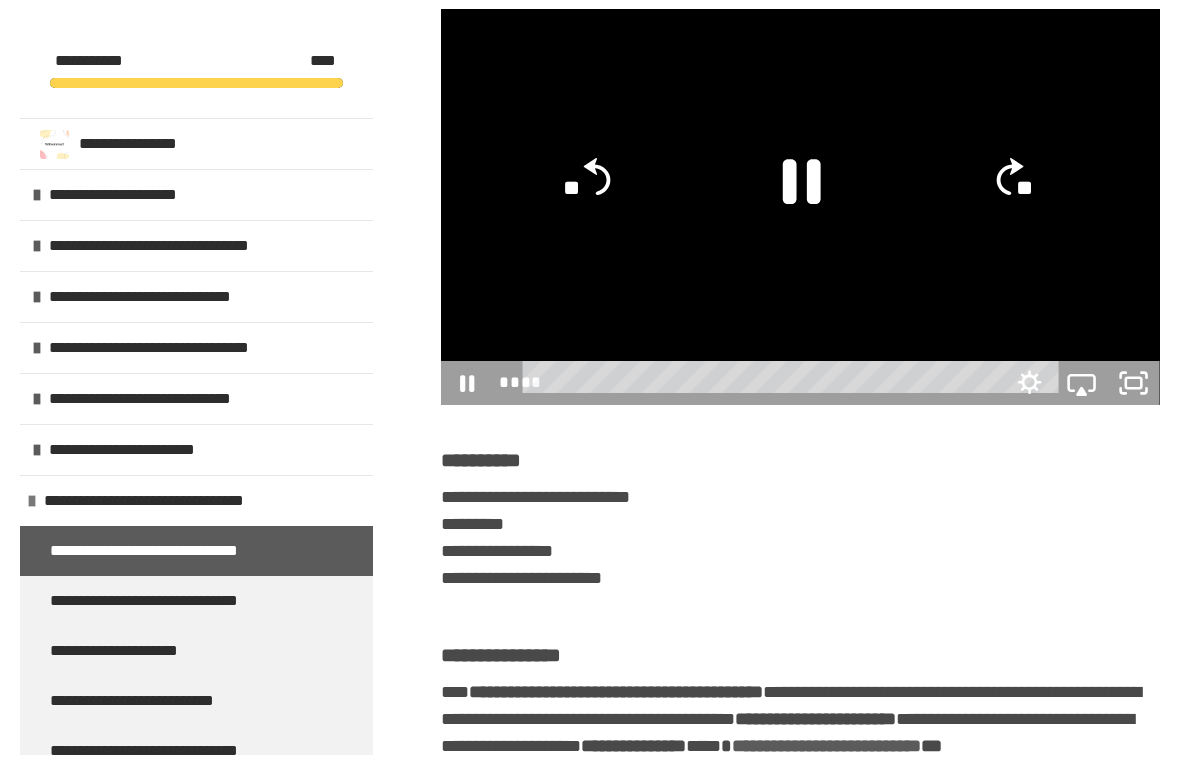 scroll, scrollTop: 24, scrollLeft: 0, axis: vertical 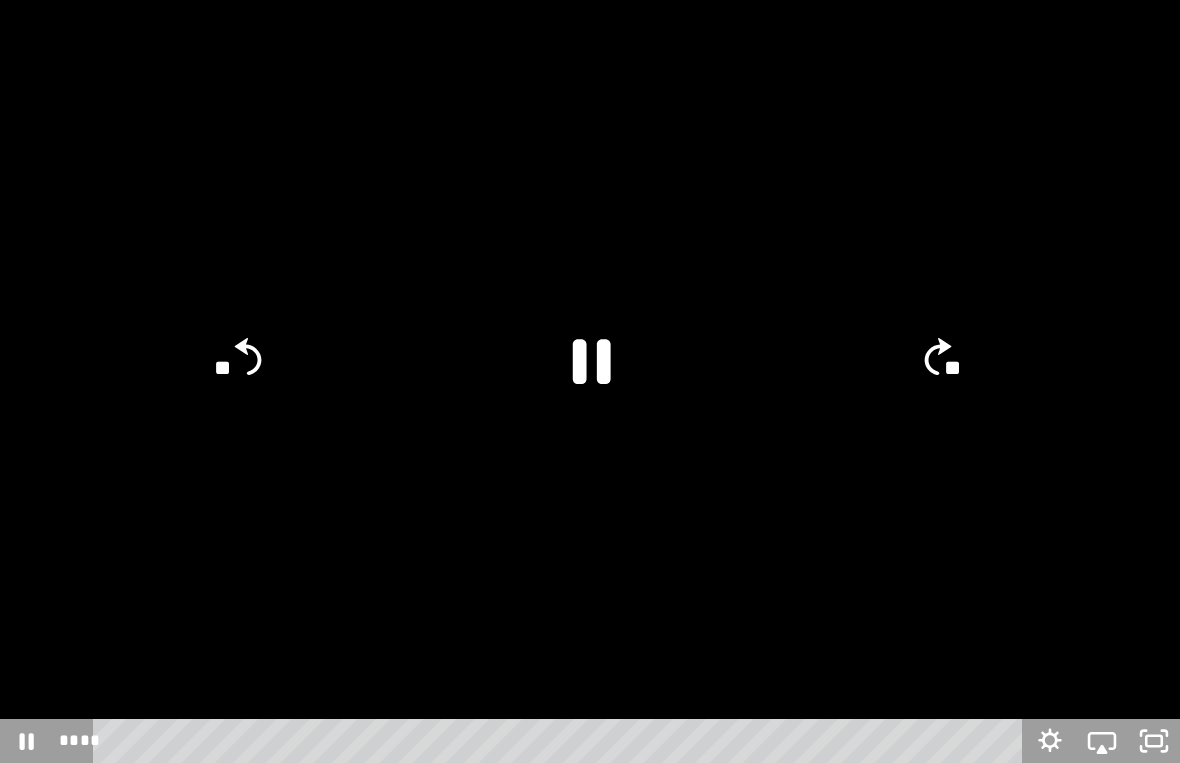 click 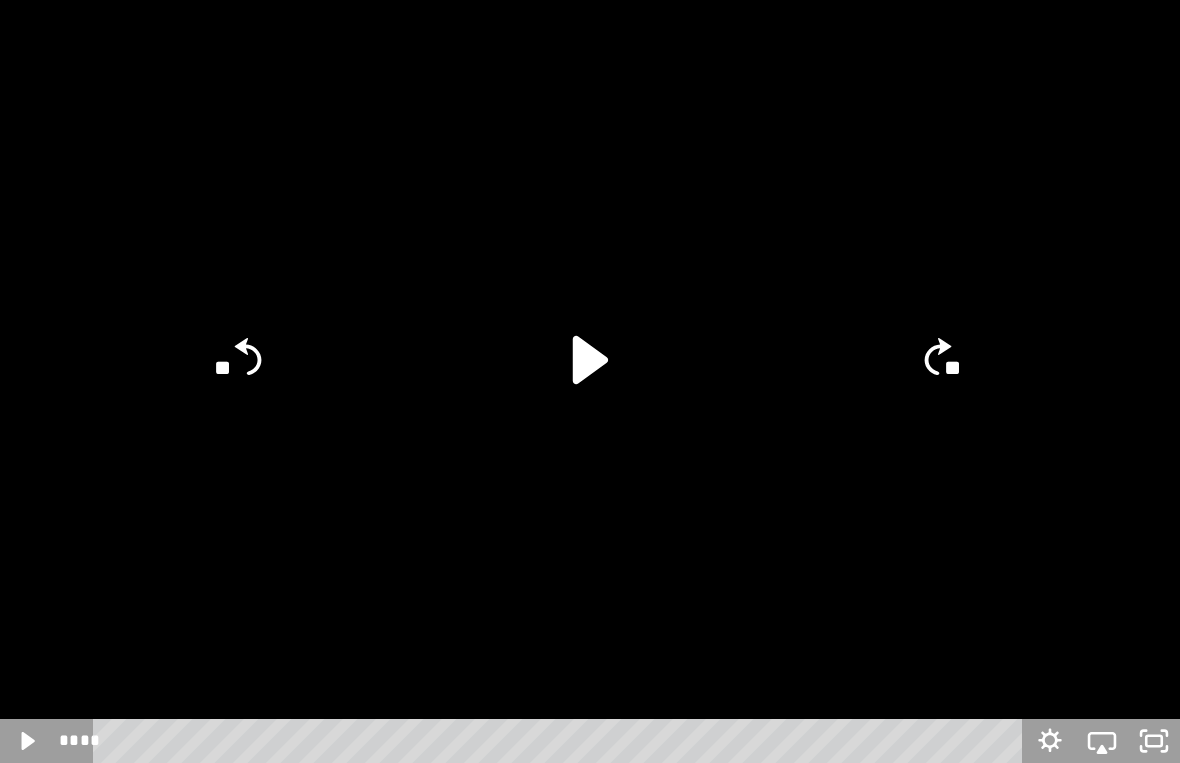 click 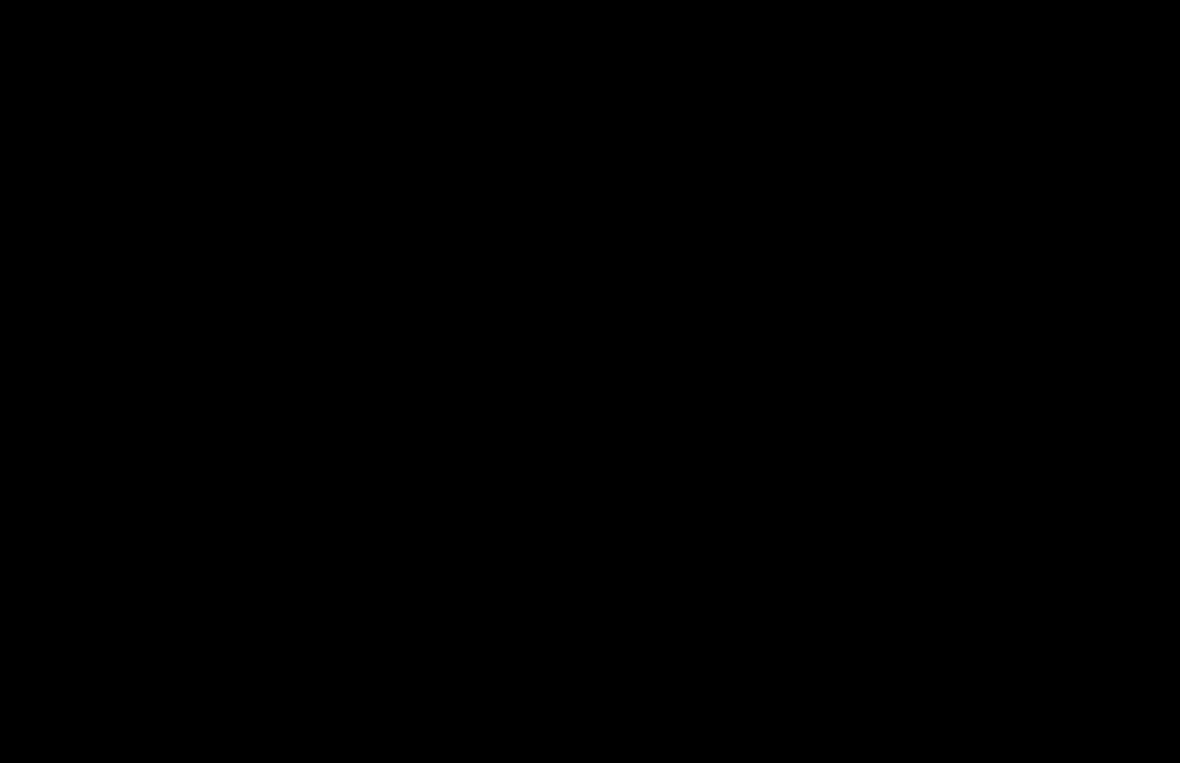 click at bounding box center [590, 381] 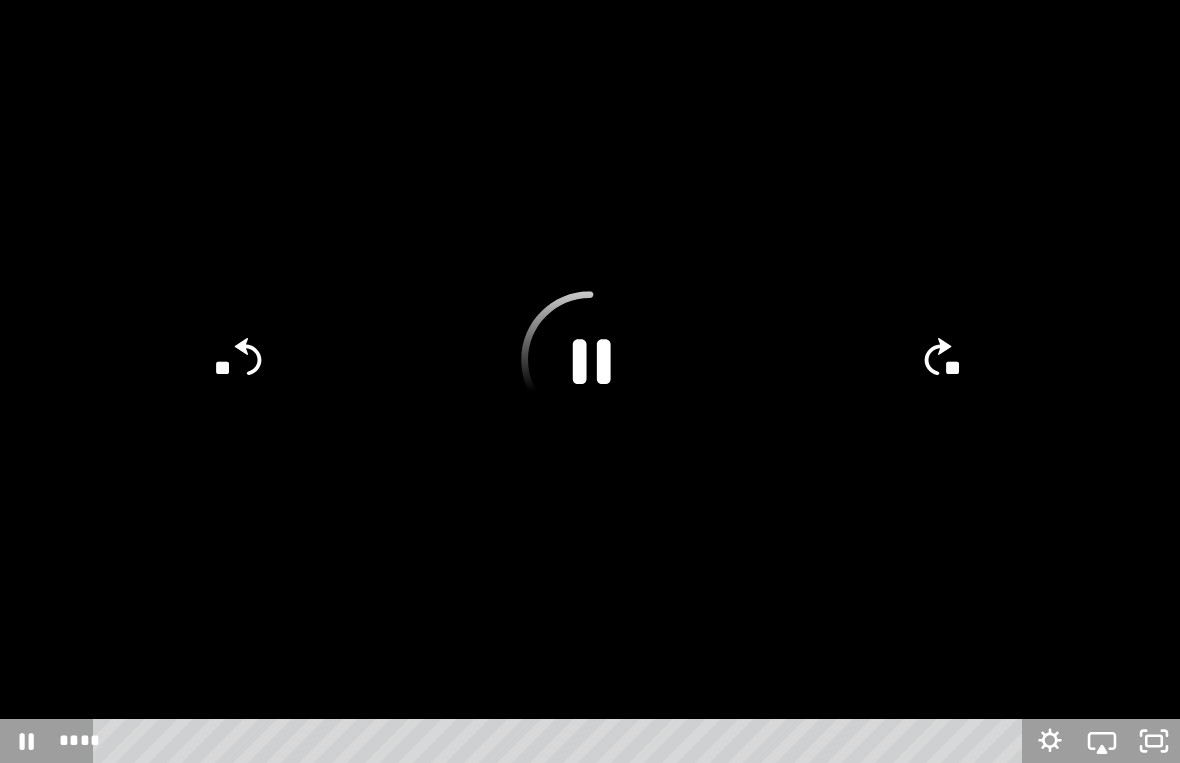 click 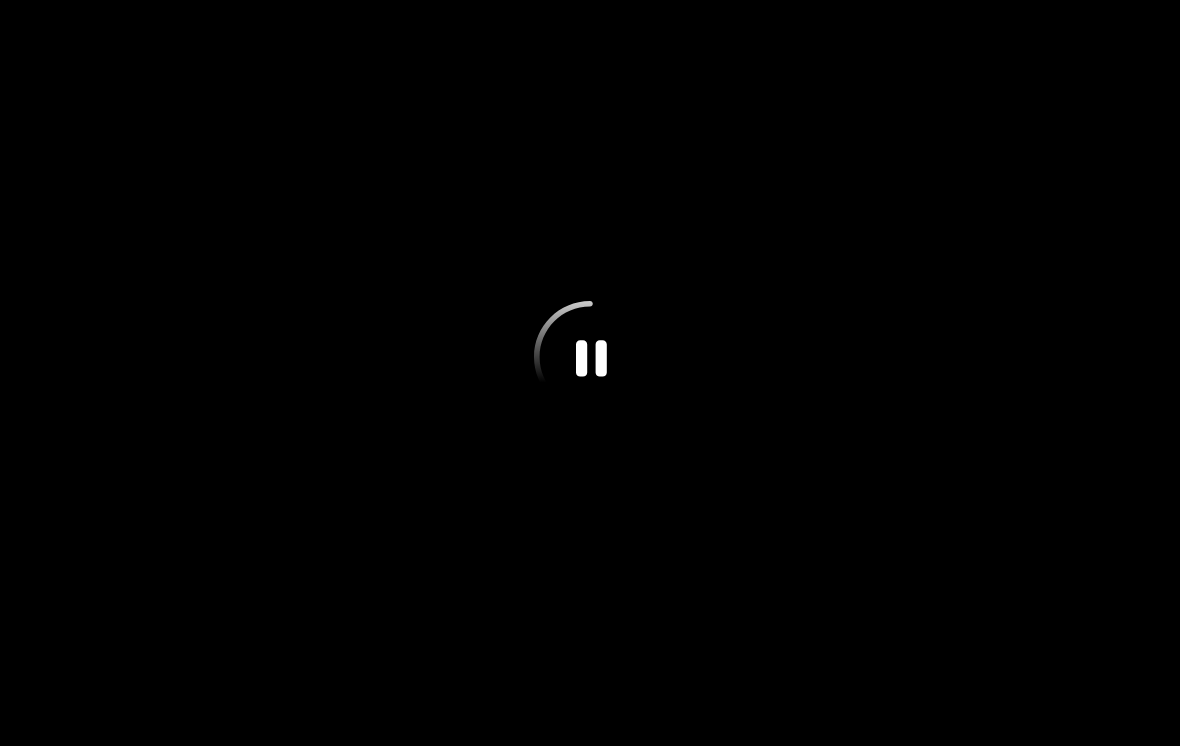 scroll, scrollTop: 794, scrollLeft: 0, axis: vertical 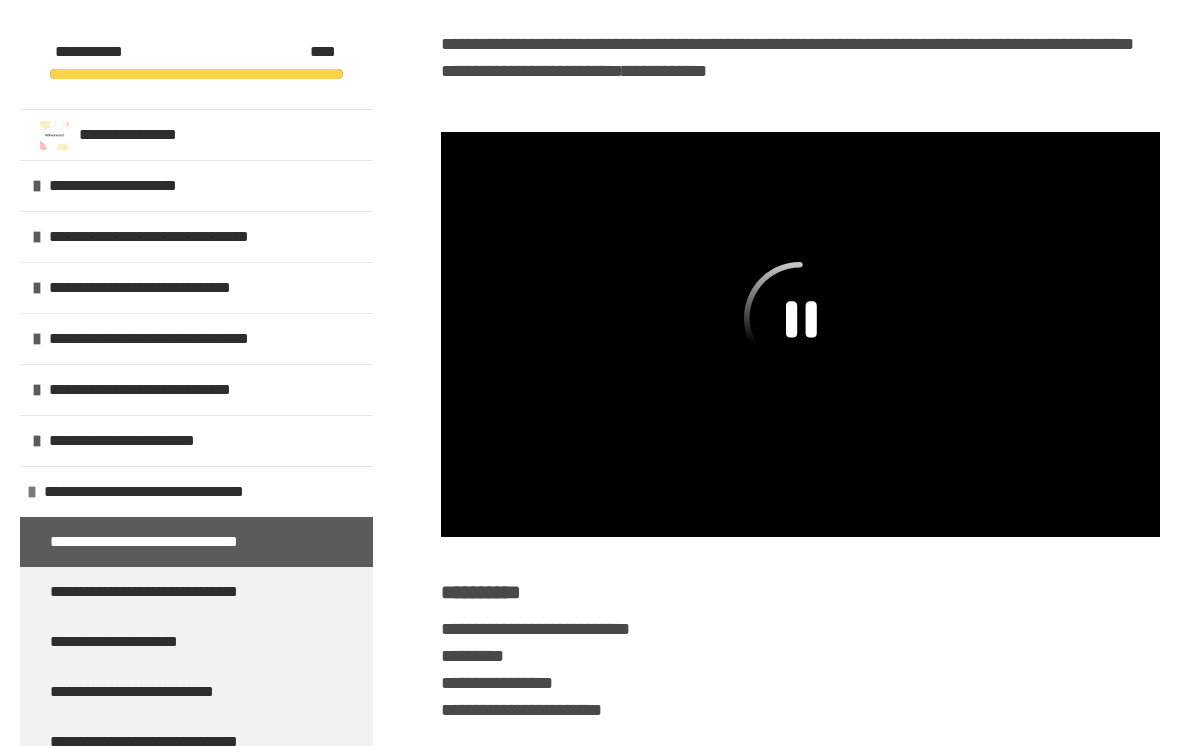 click 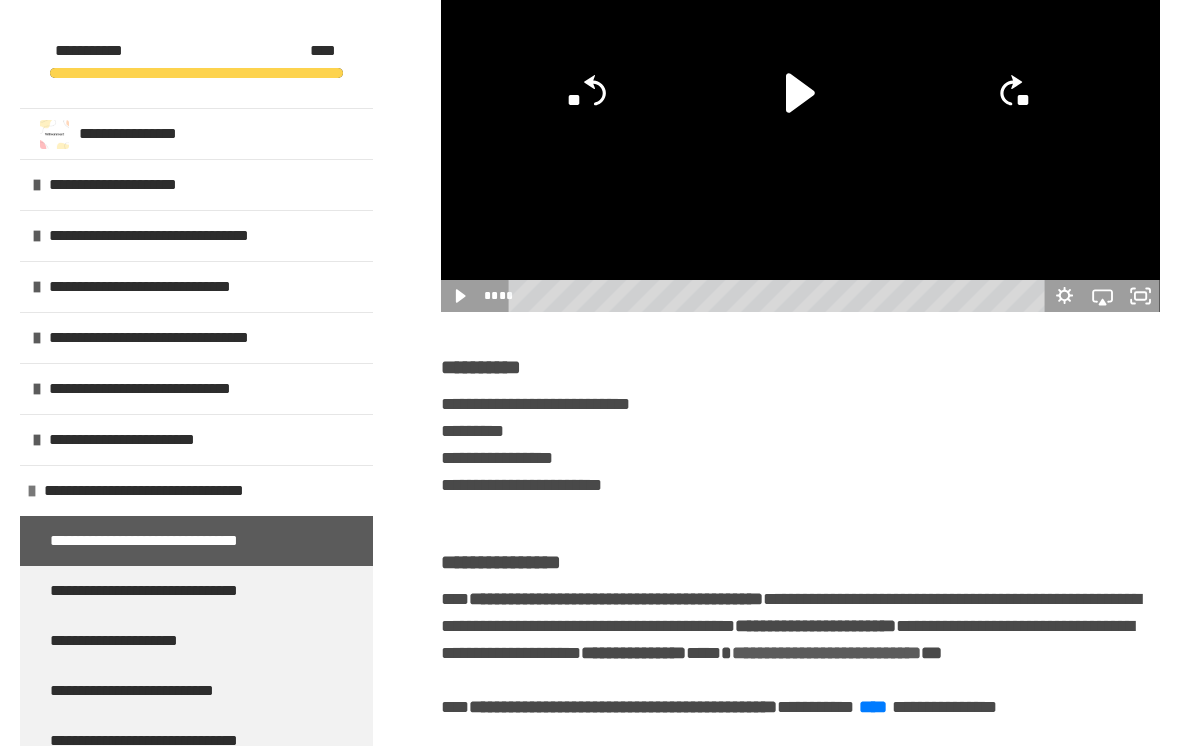 scroll, scrollTop: 1297, scrollLeft: 0, axis: vertical 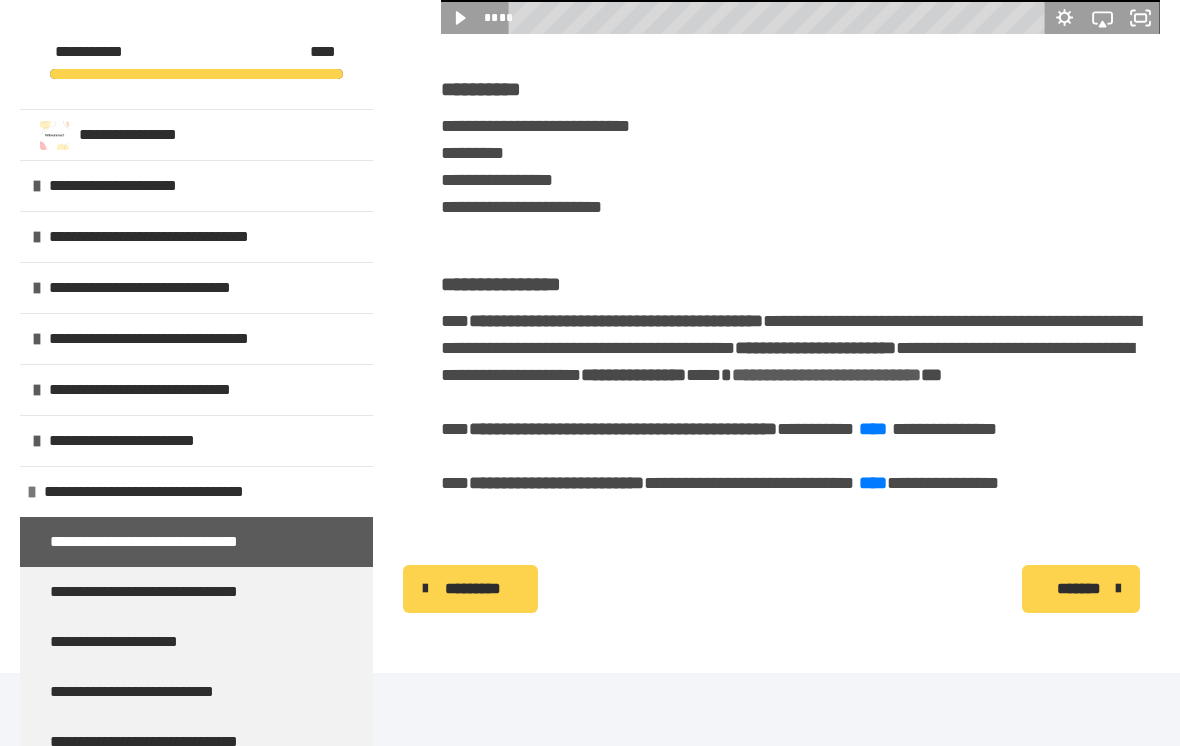 click on "*******" at bounding box center (1079, 589) 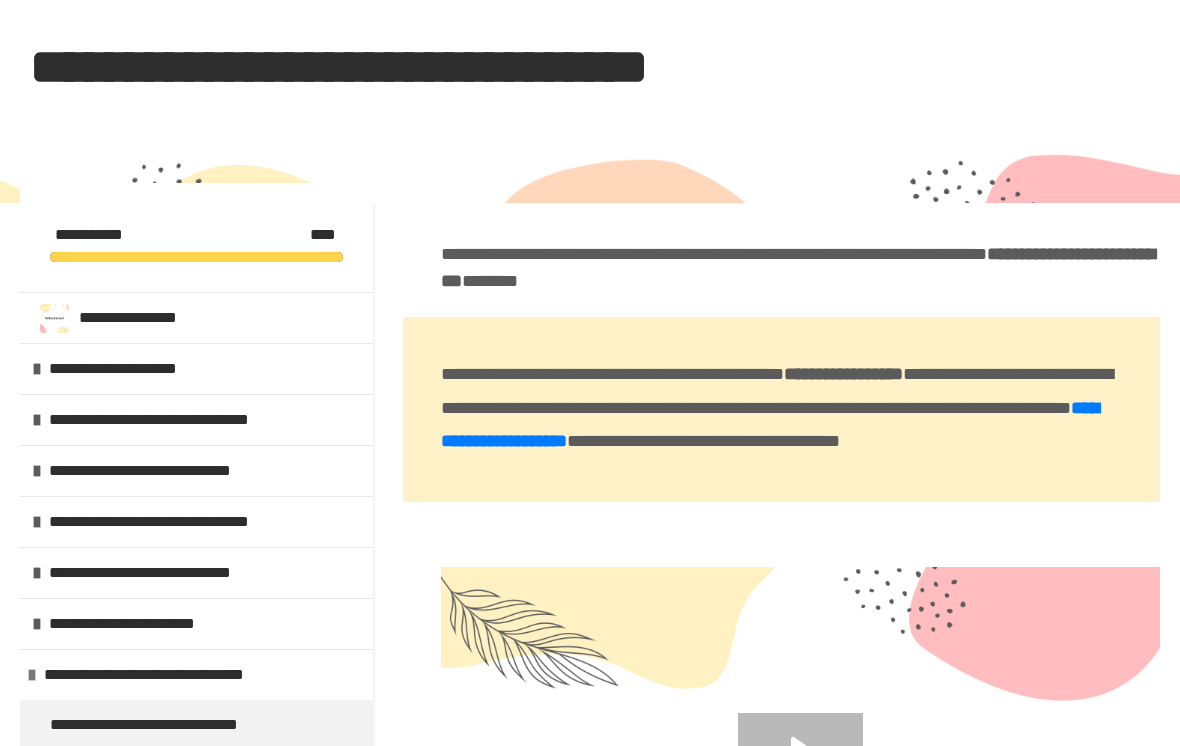 scroll, scrollTop: 81, scrollLeft: 0, axis: vertical 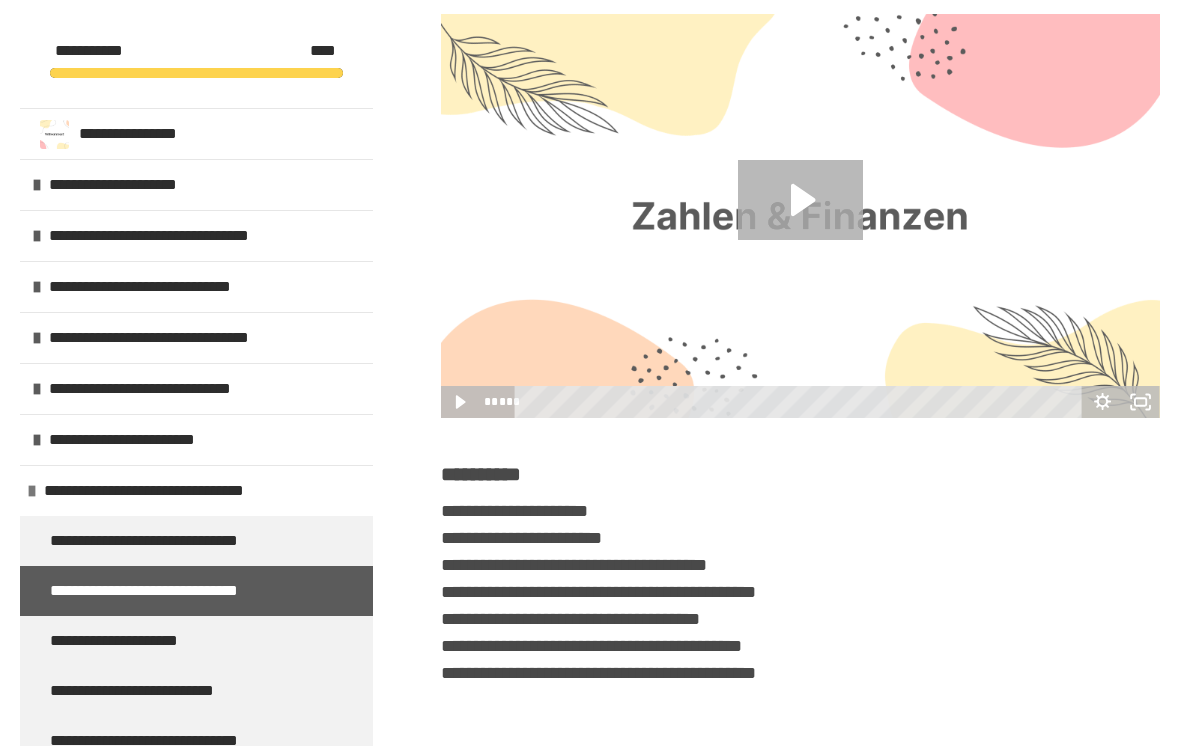 click 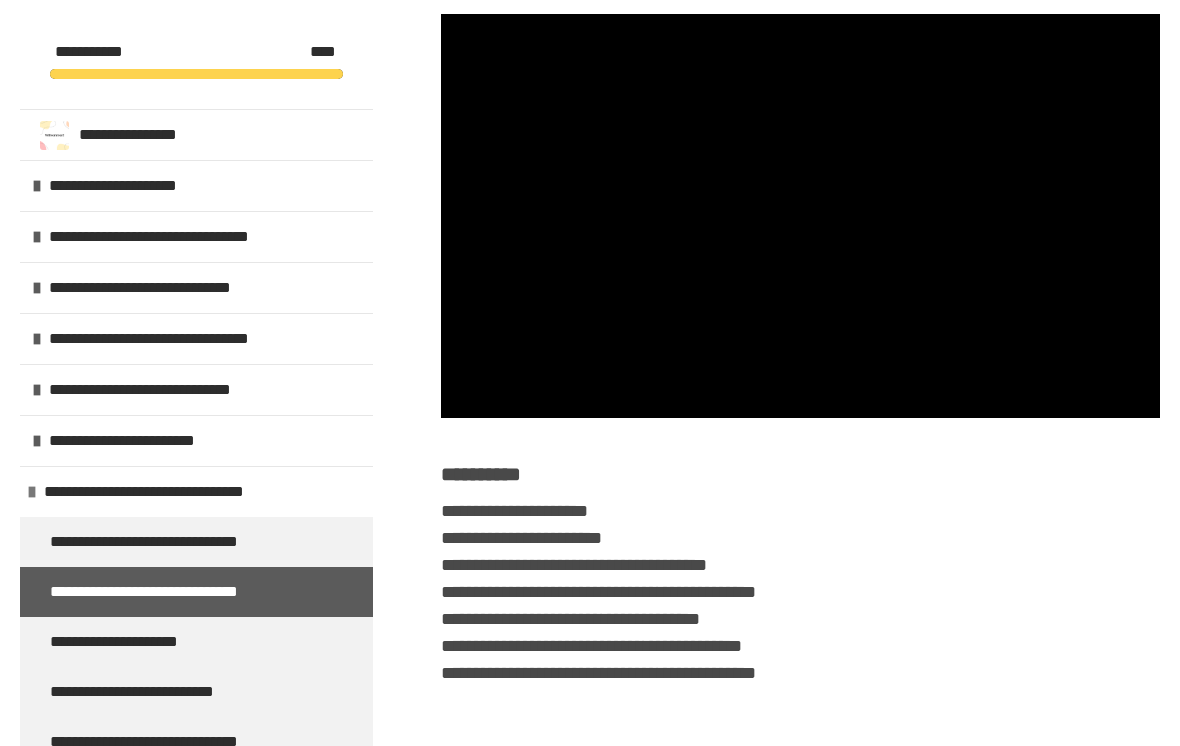 click at bounding box center [800, 216] 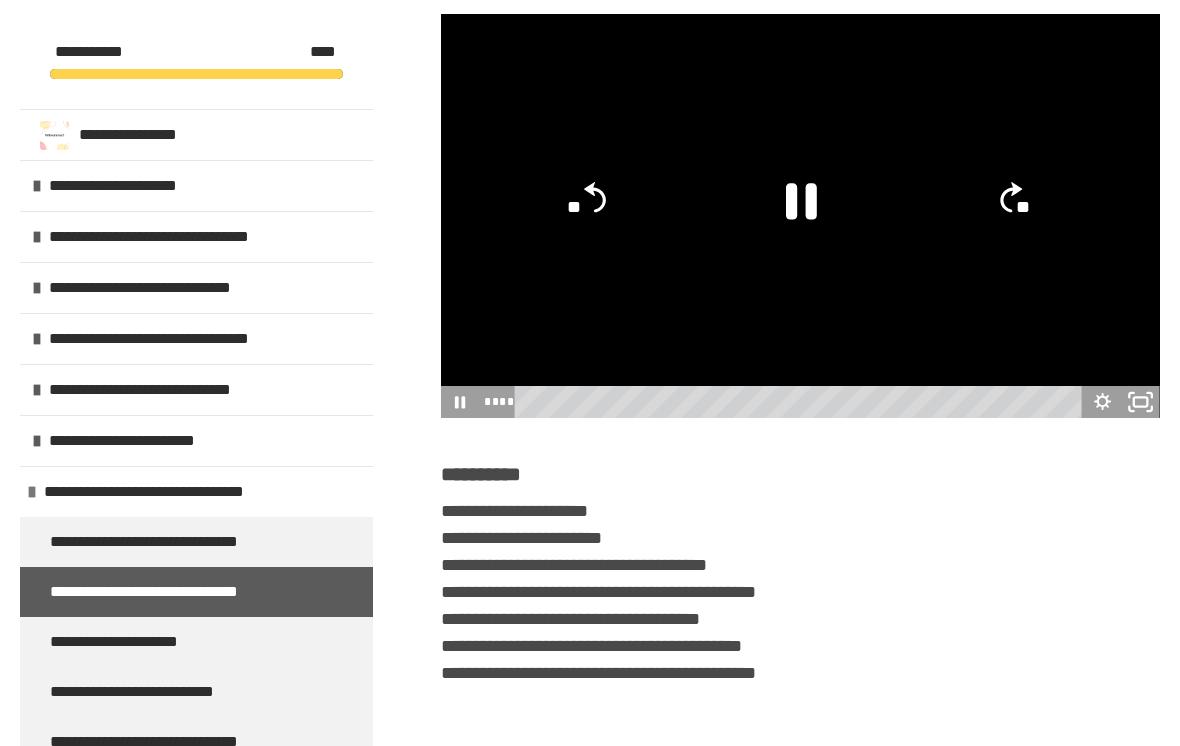 click 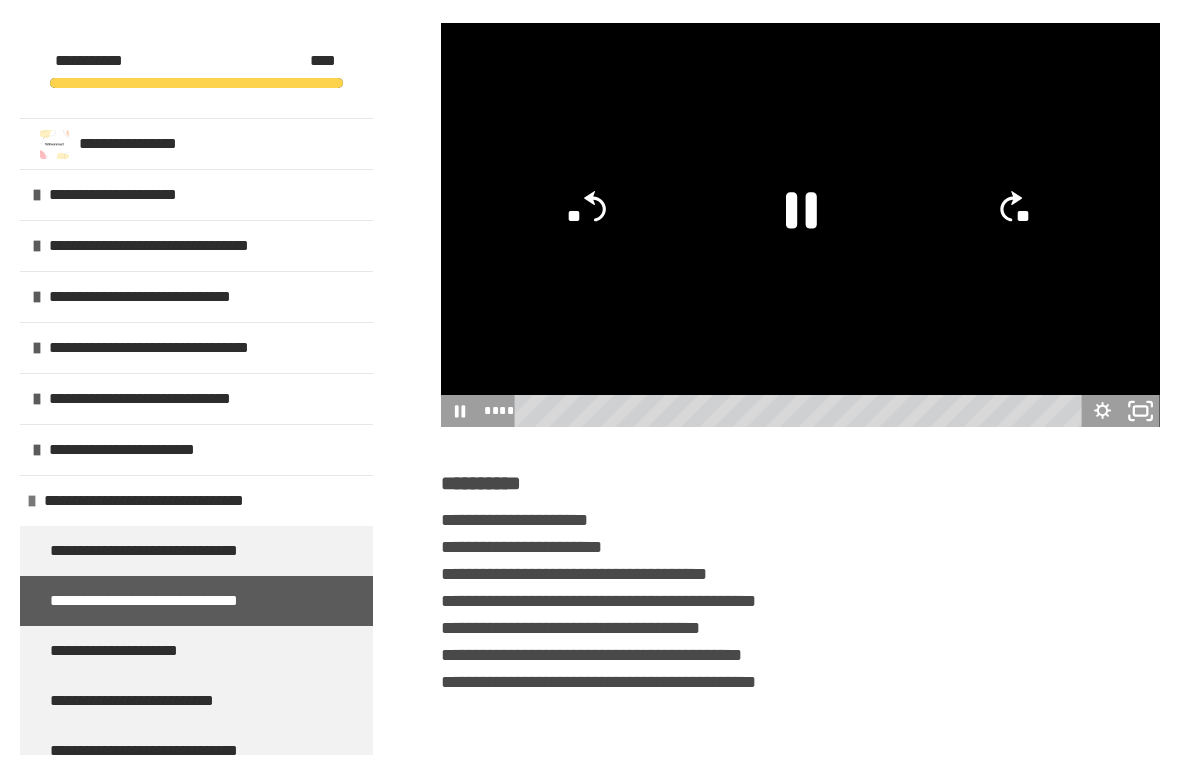 scroll, scrollTop: 24, scrollLeft: 0, axis: vertical 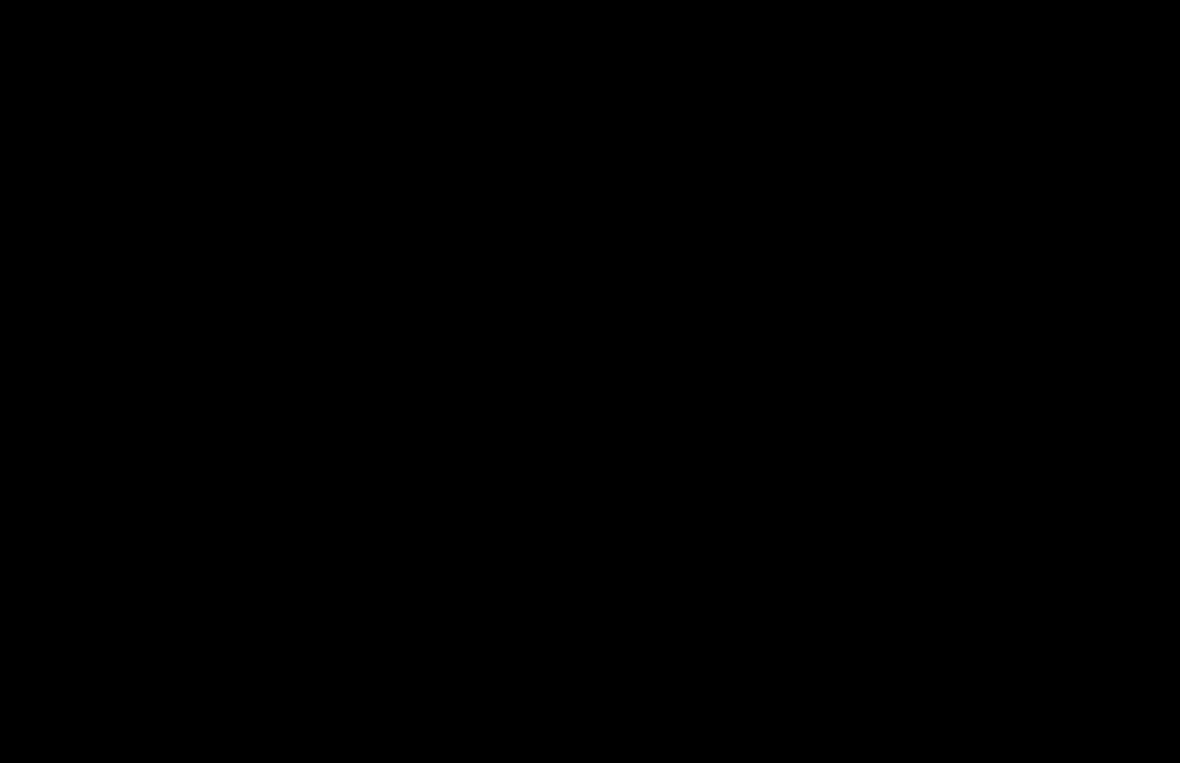 click at bounding box center [590, 381] 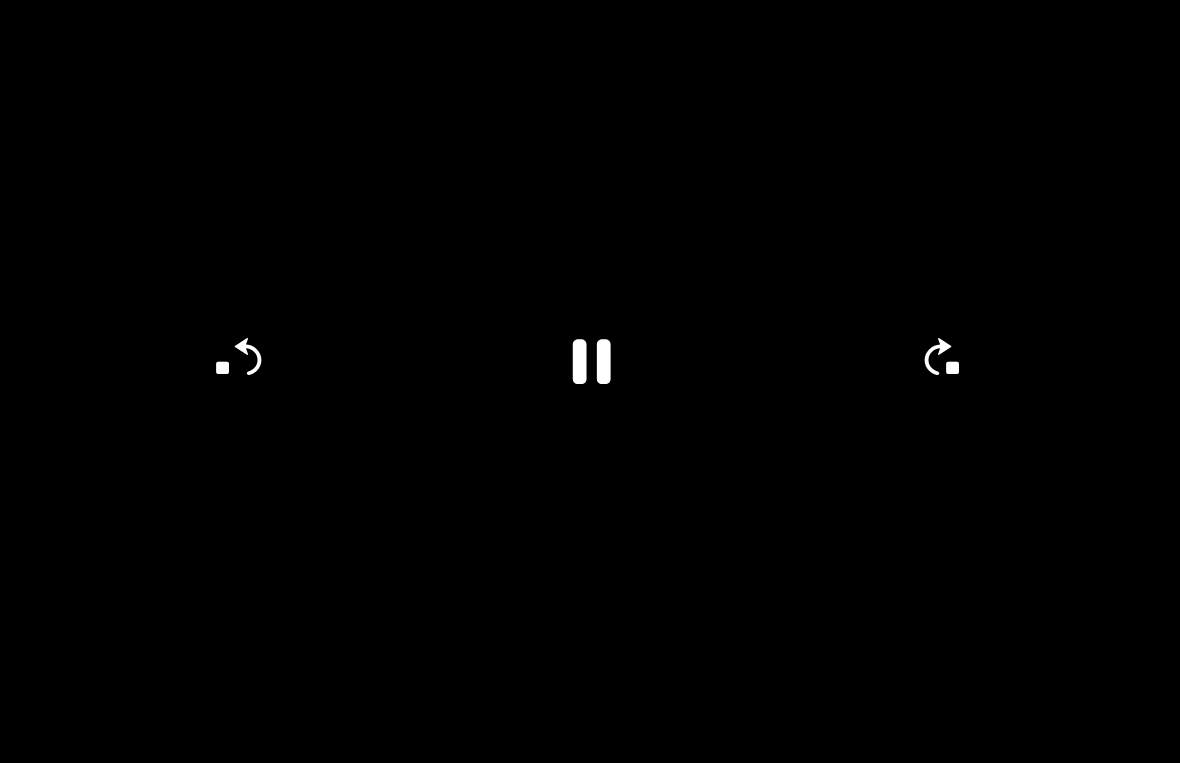 click at bounding box center (590, 381) 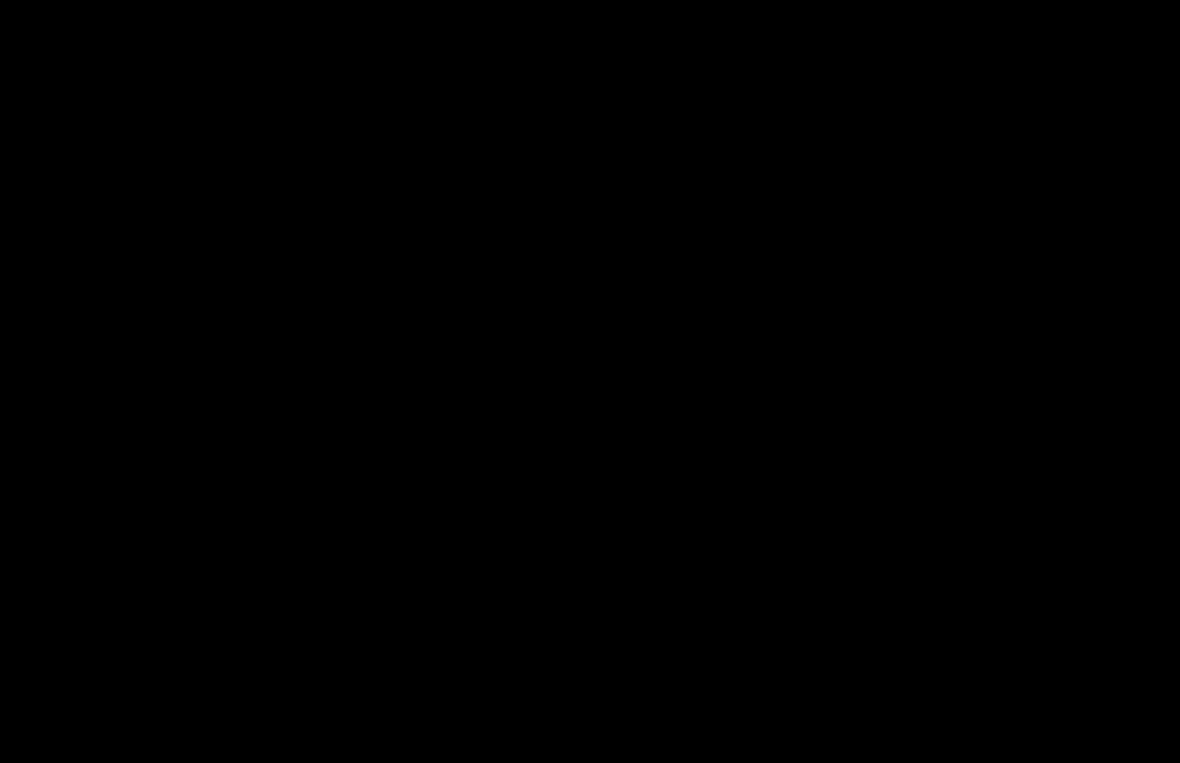 click at bounding box center (590, 381) 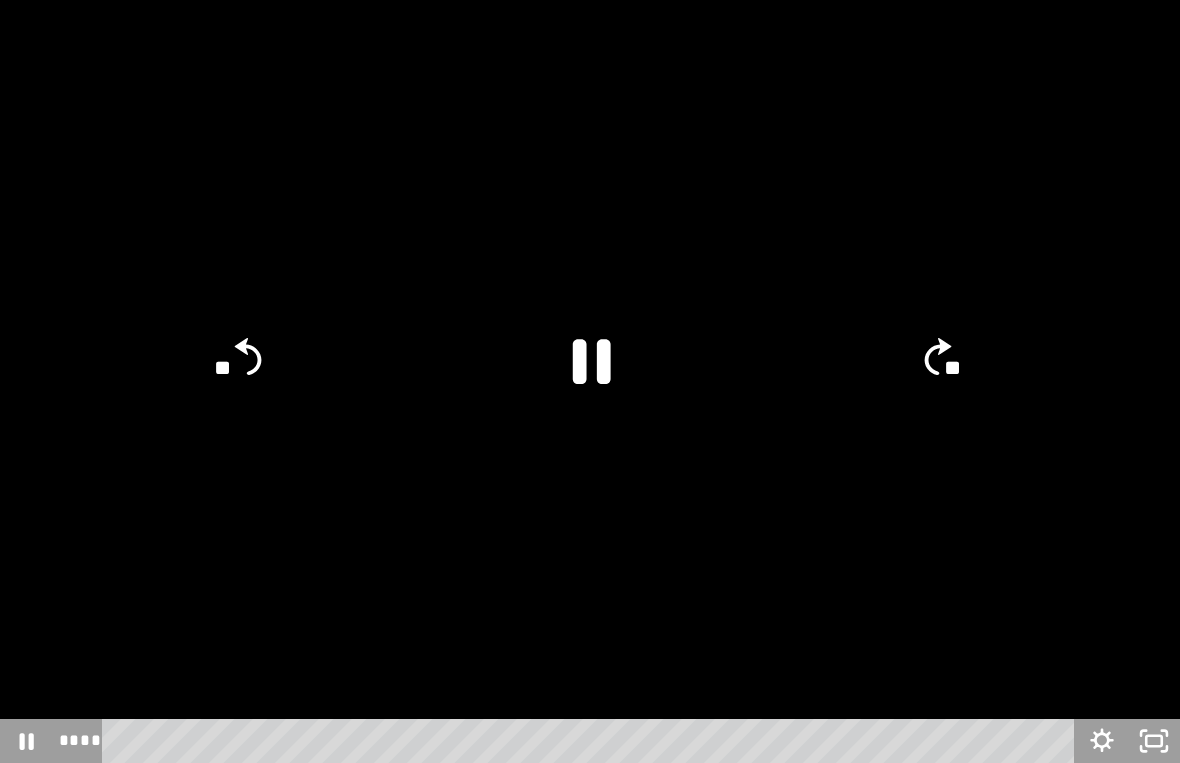 click at bounding box center [590, 381] 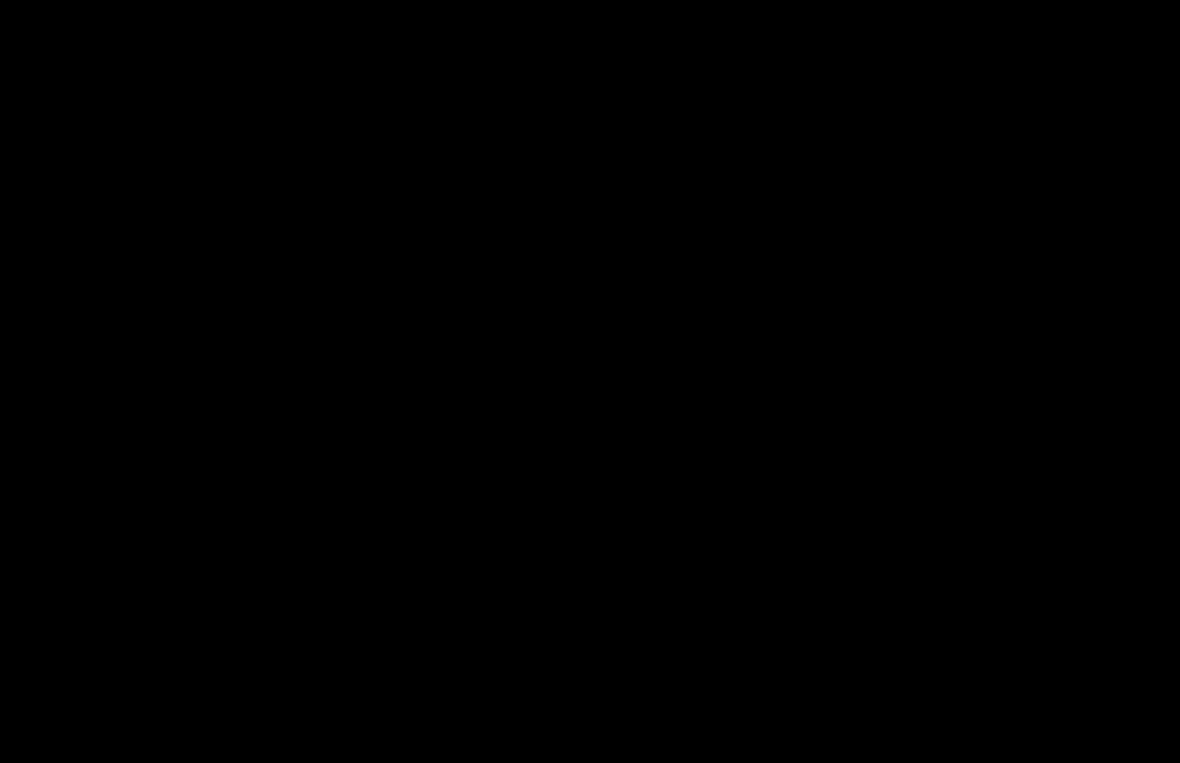 click at bounding box center [590, 381] 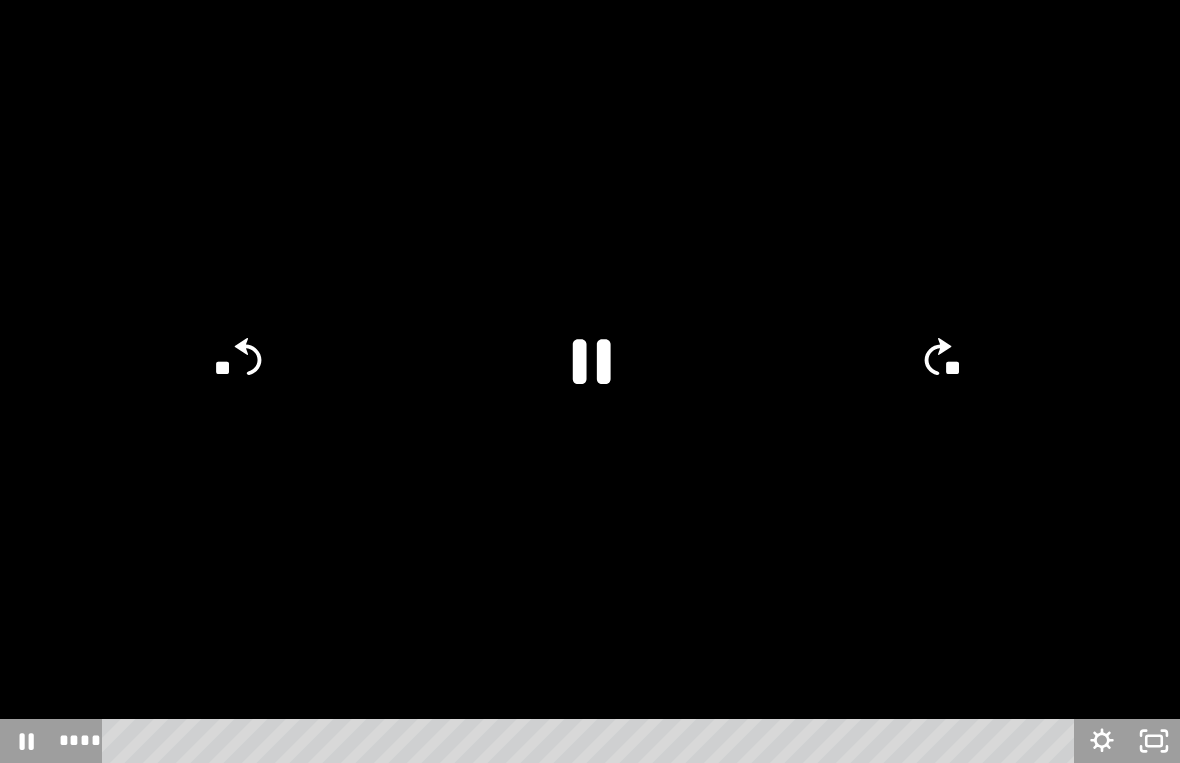 click on "**" 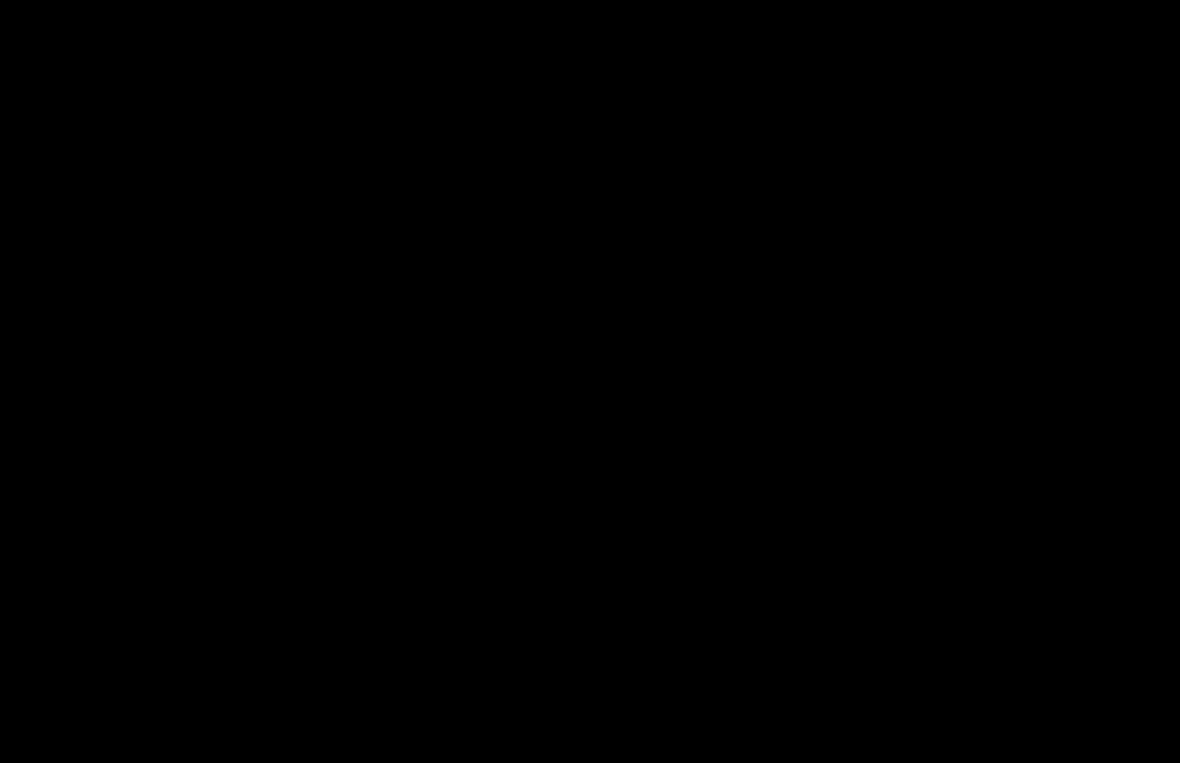 click at bounding box center [590, 381] 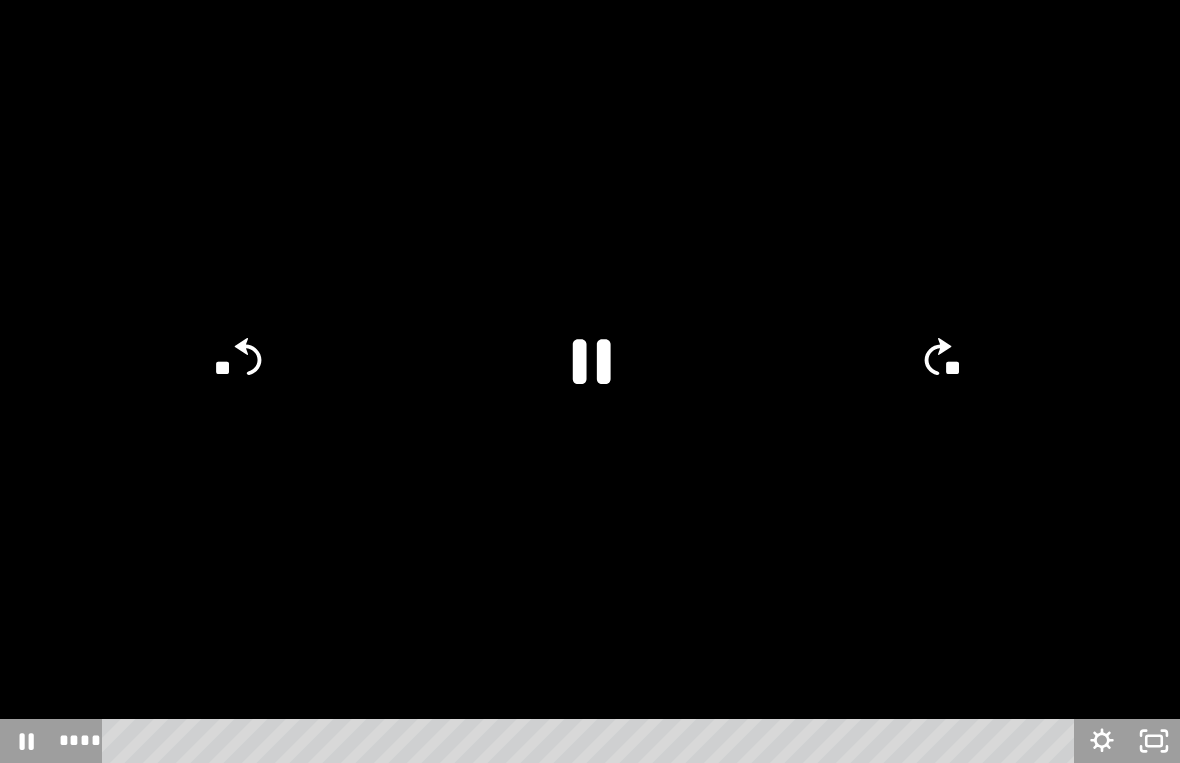 click on "**" 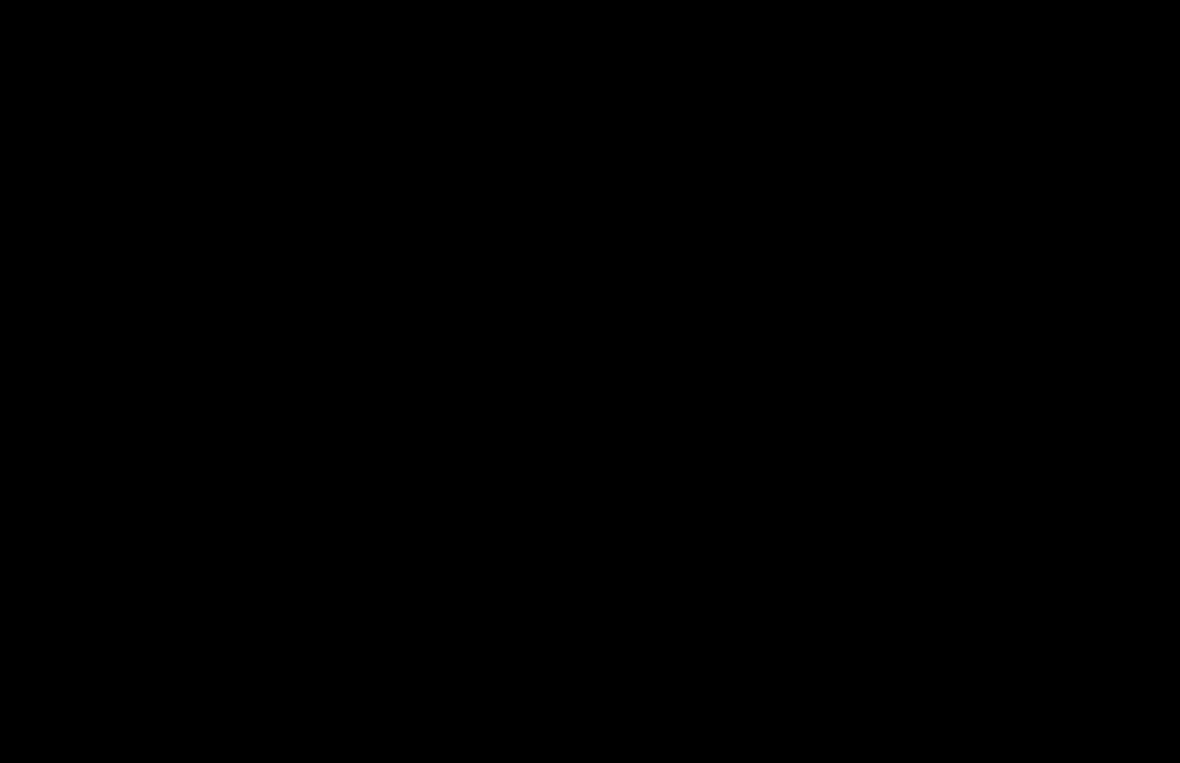 click at bounding box center [590, 381] 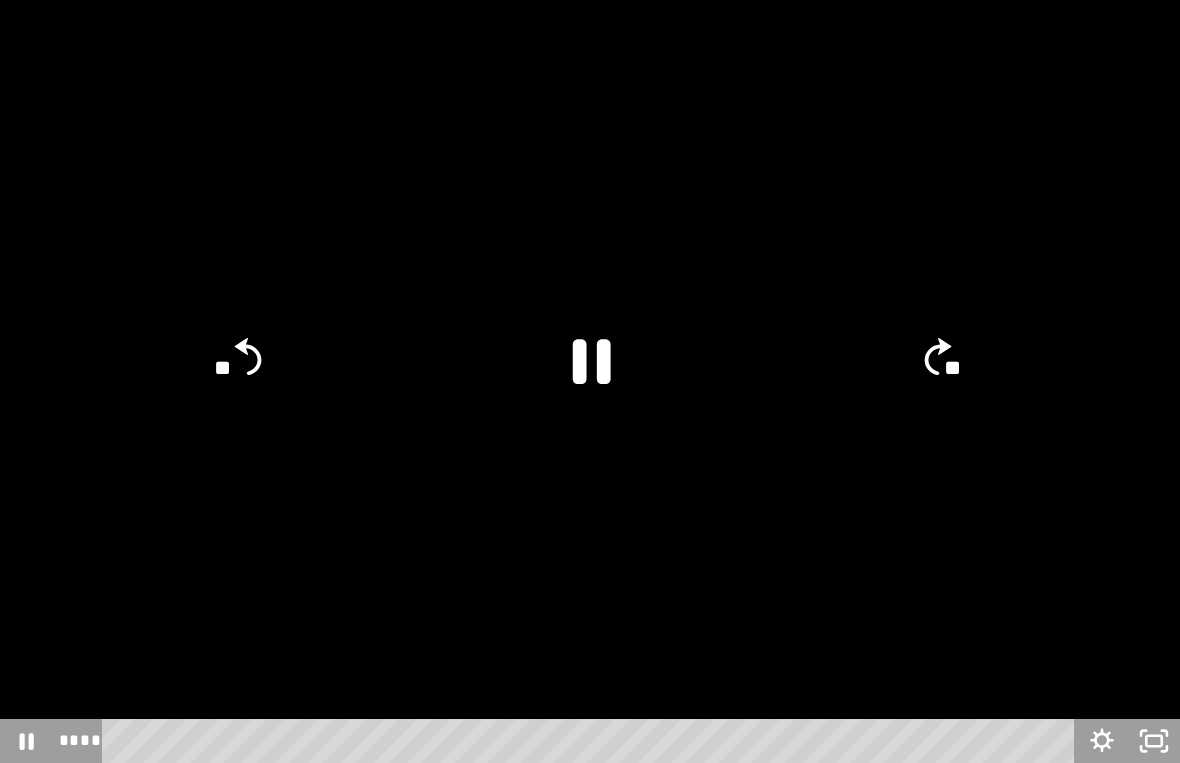 click on "**" 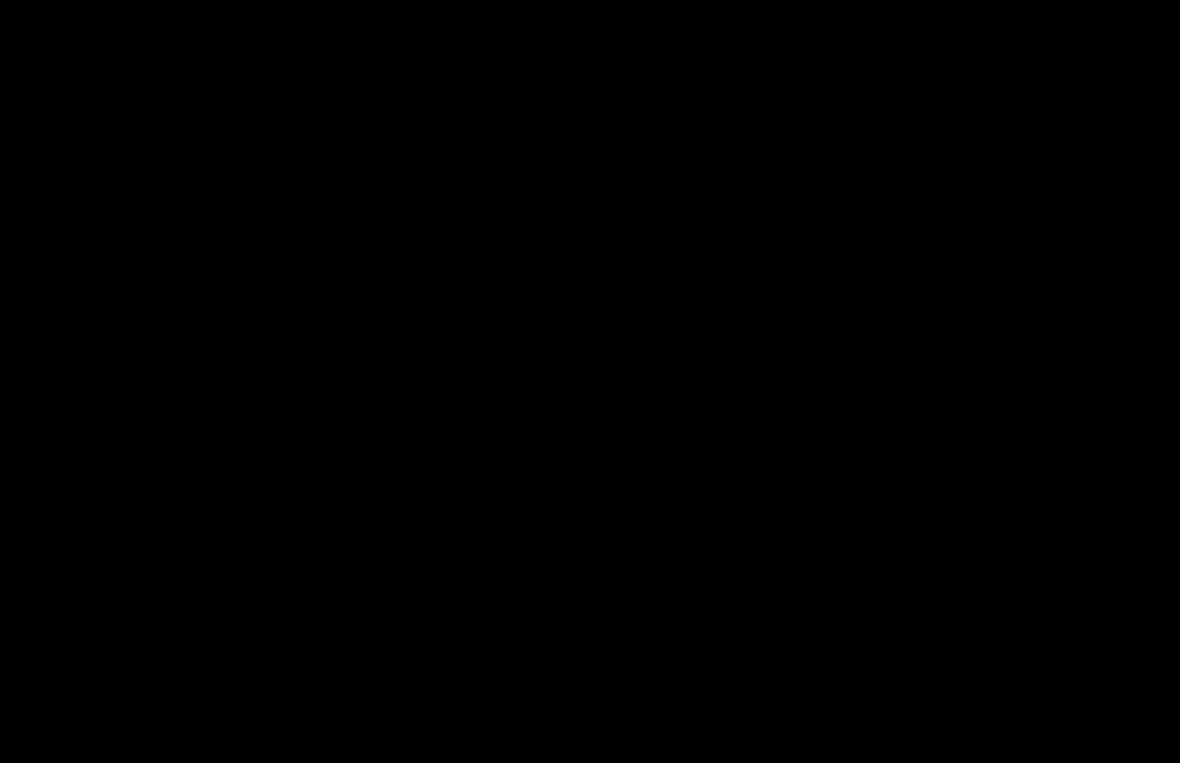 click at bounding box center [590, 381] 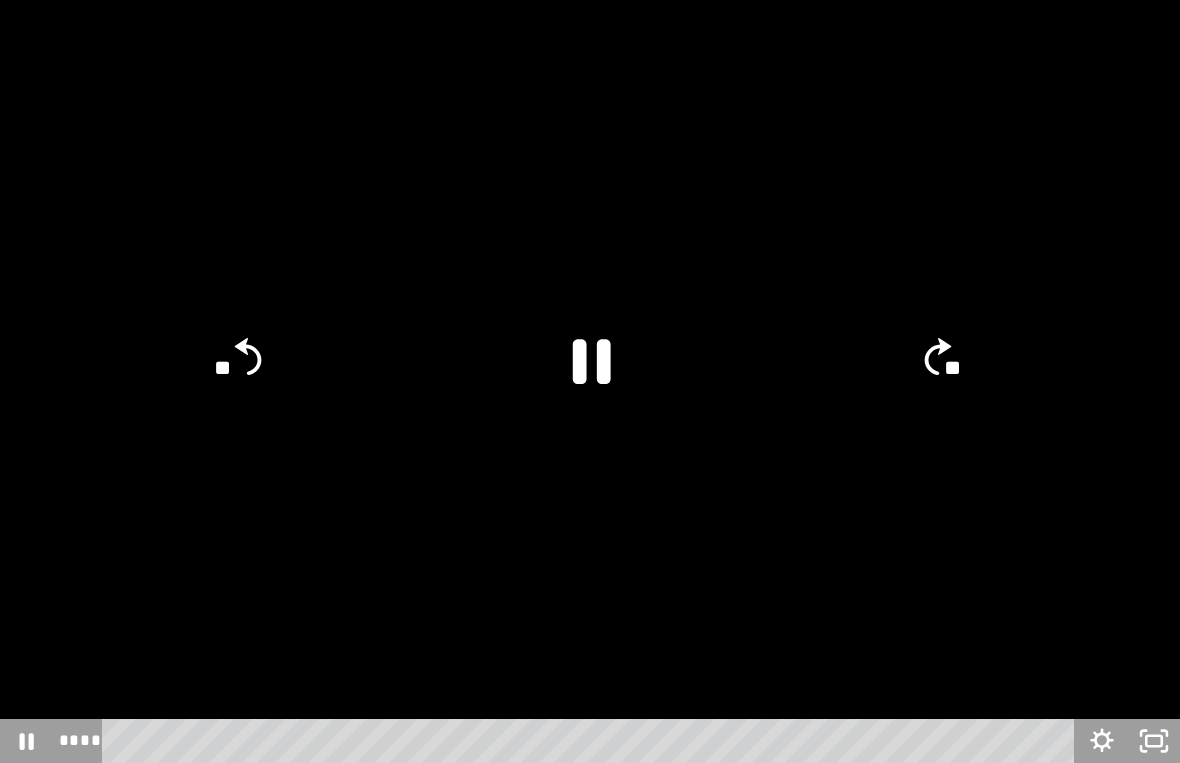 click at bounding box center (590, 381) 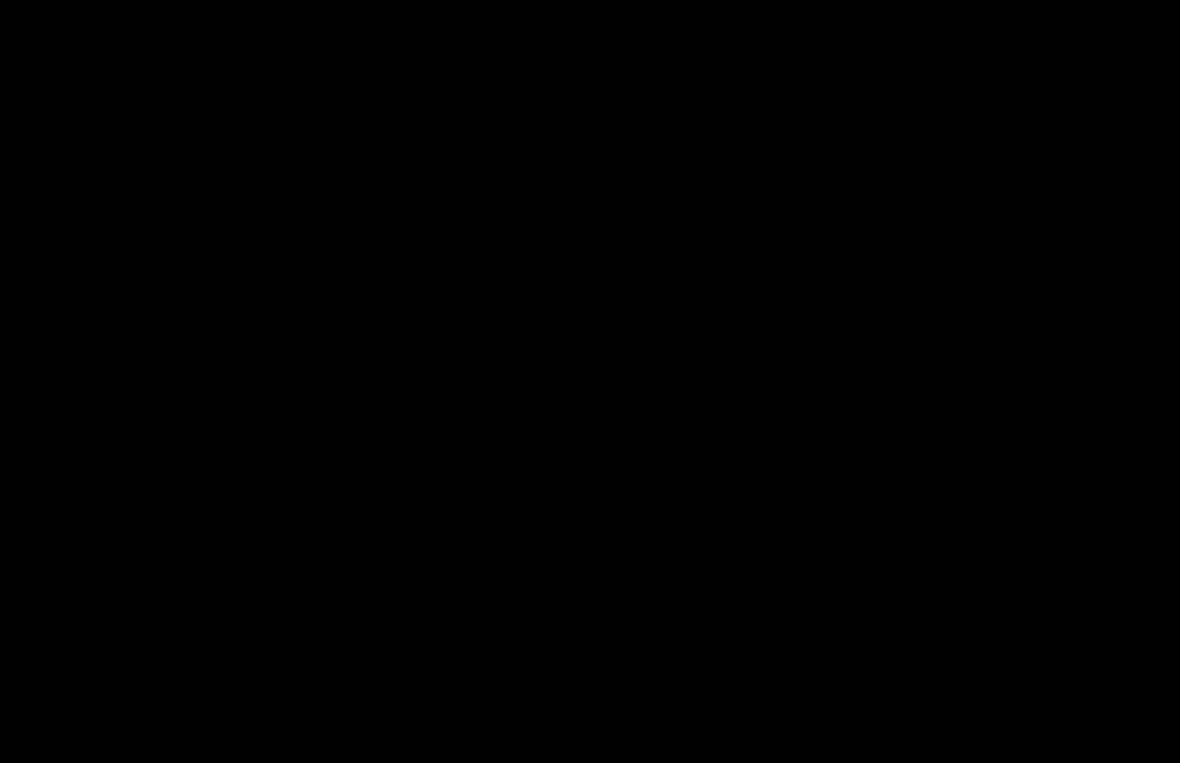 click at bounding box center (590, 381) 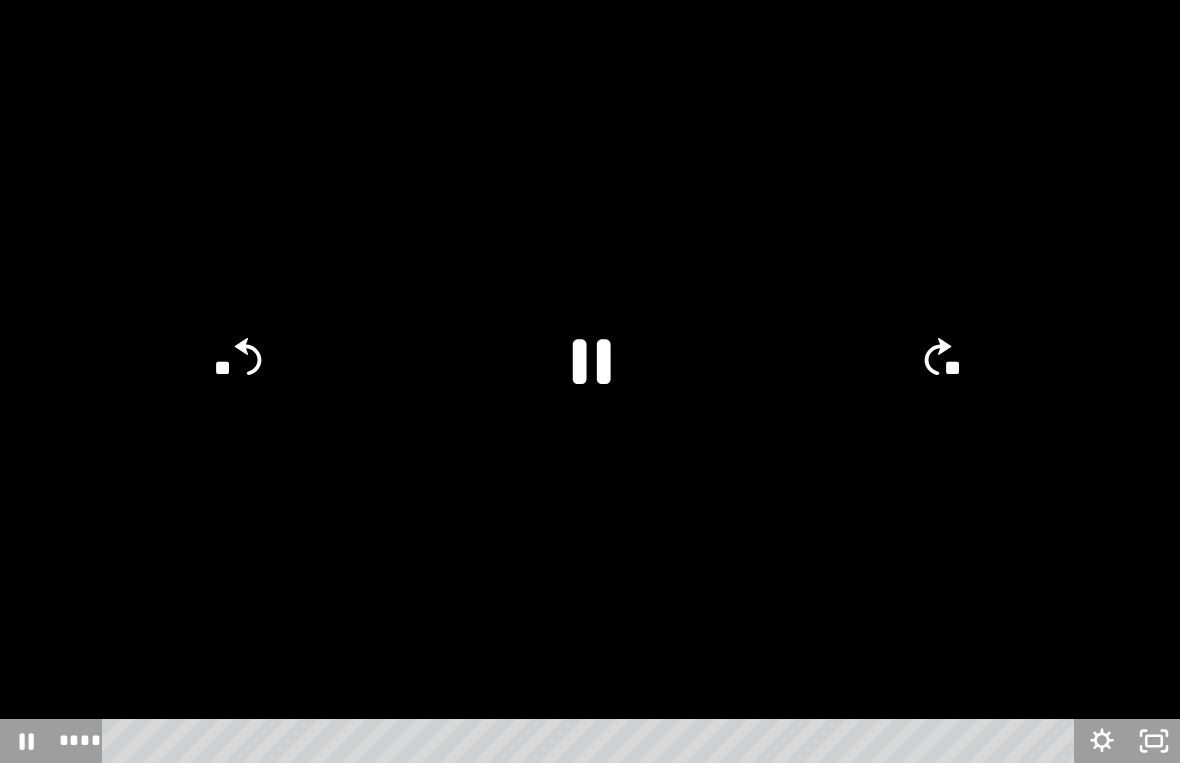 click at bounding box center (590, 381) 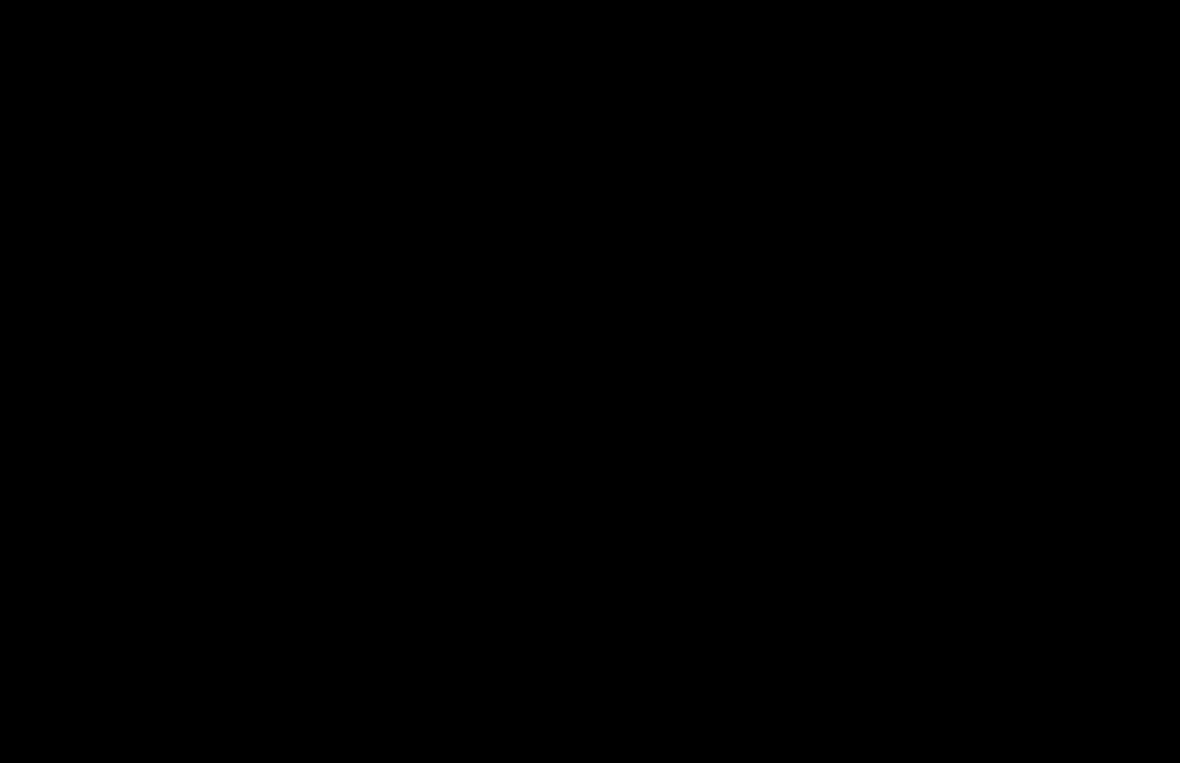 click at bounding box center [590, 381] 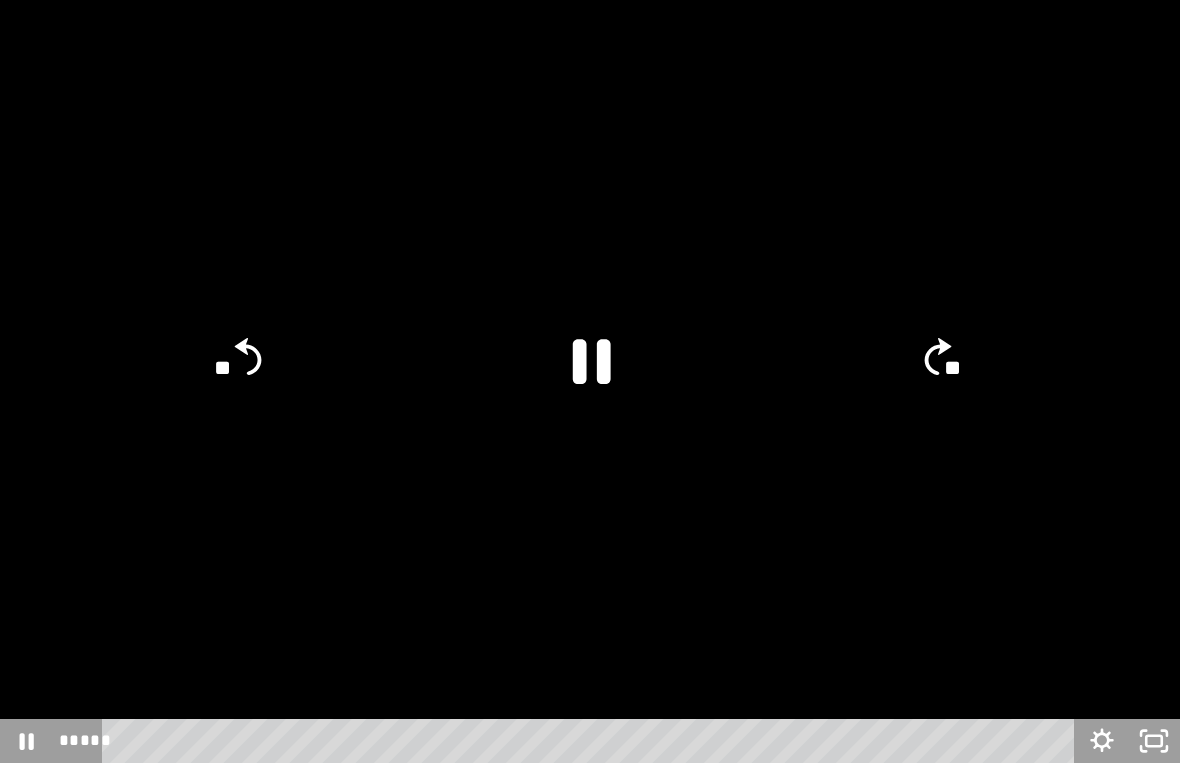 click at bounding box center (590, 381) 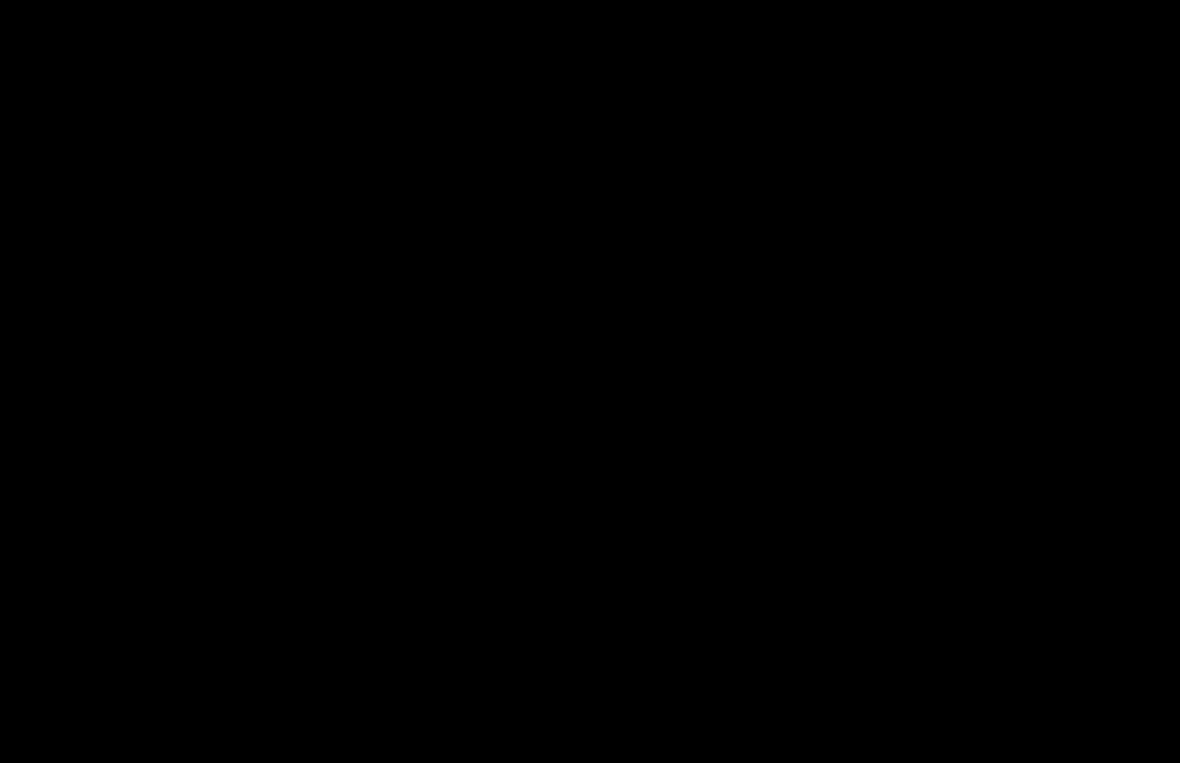 click at bounding box center [590, 381] 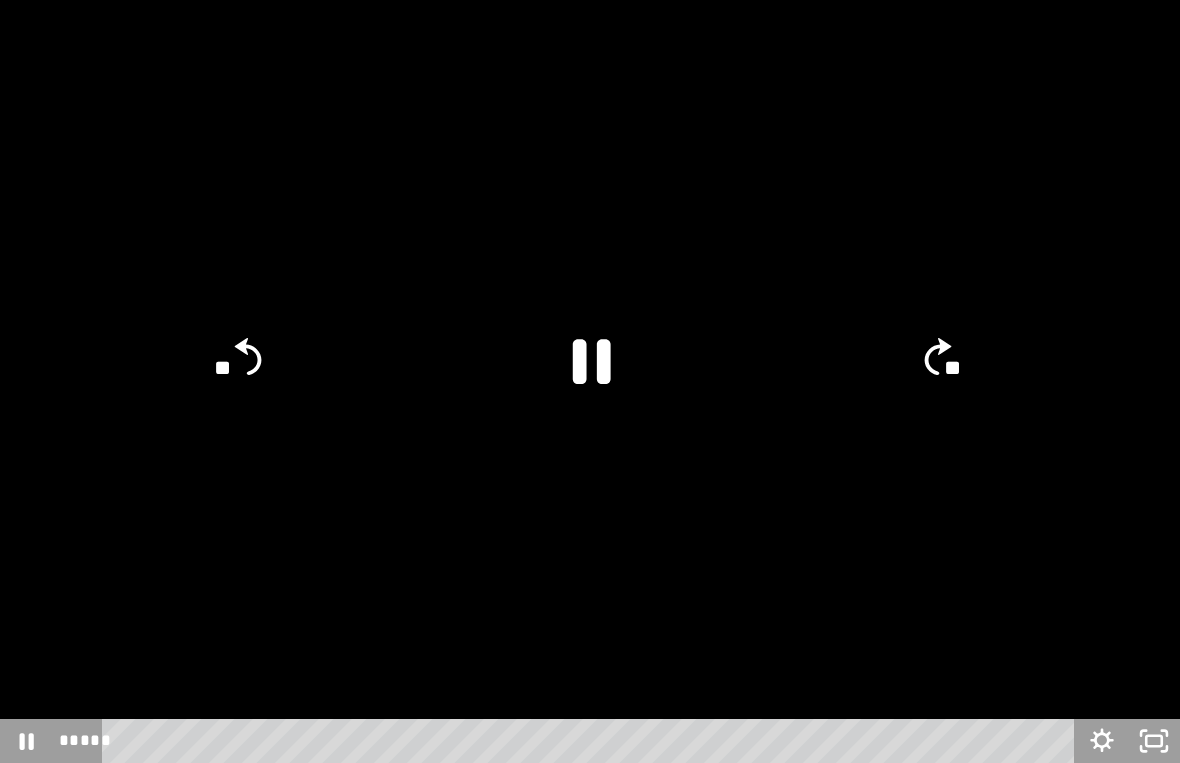 click at bounding box center [590, 381] 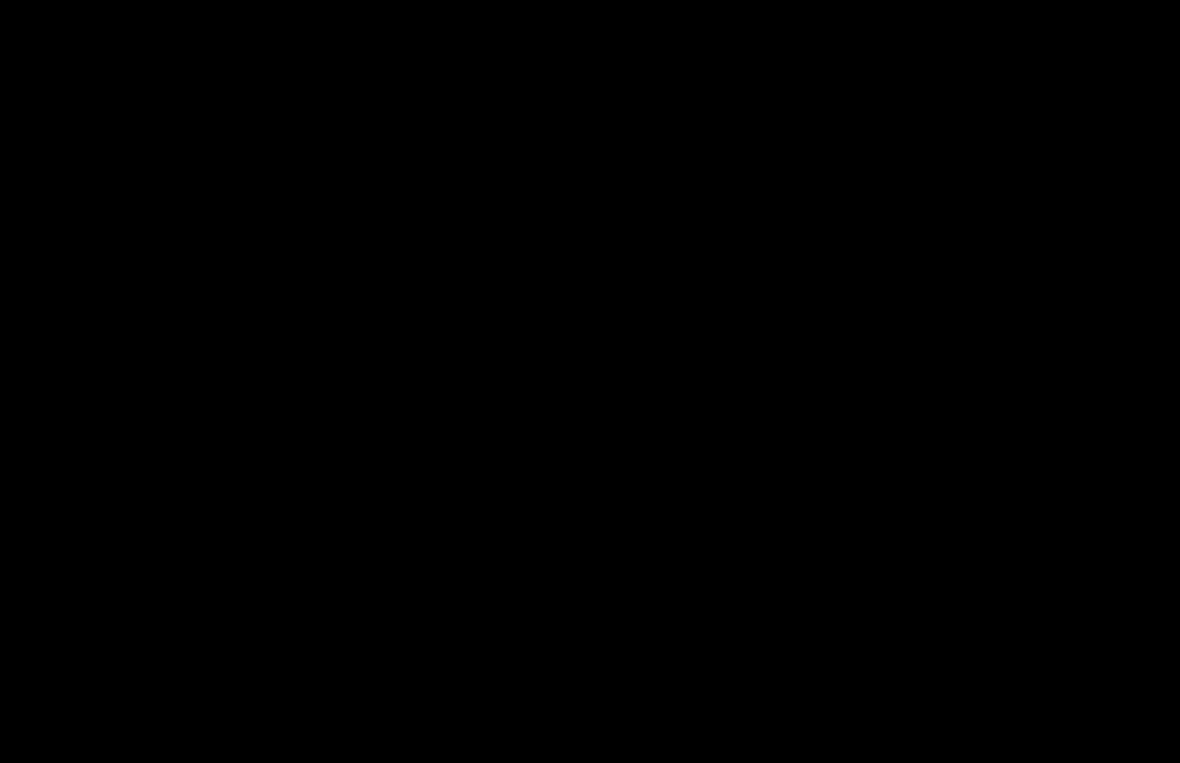 click at bounding box center (590, 381) 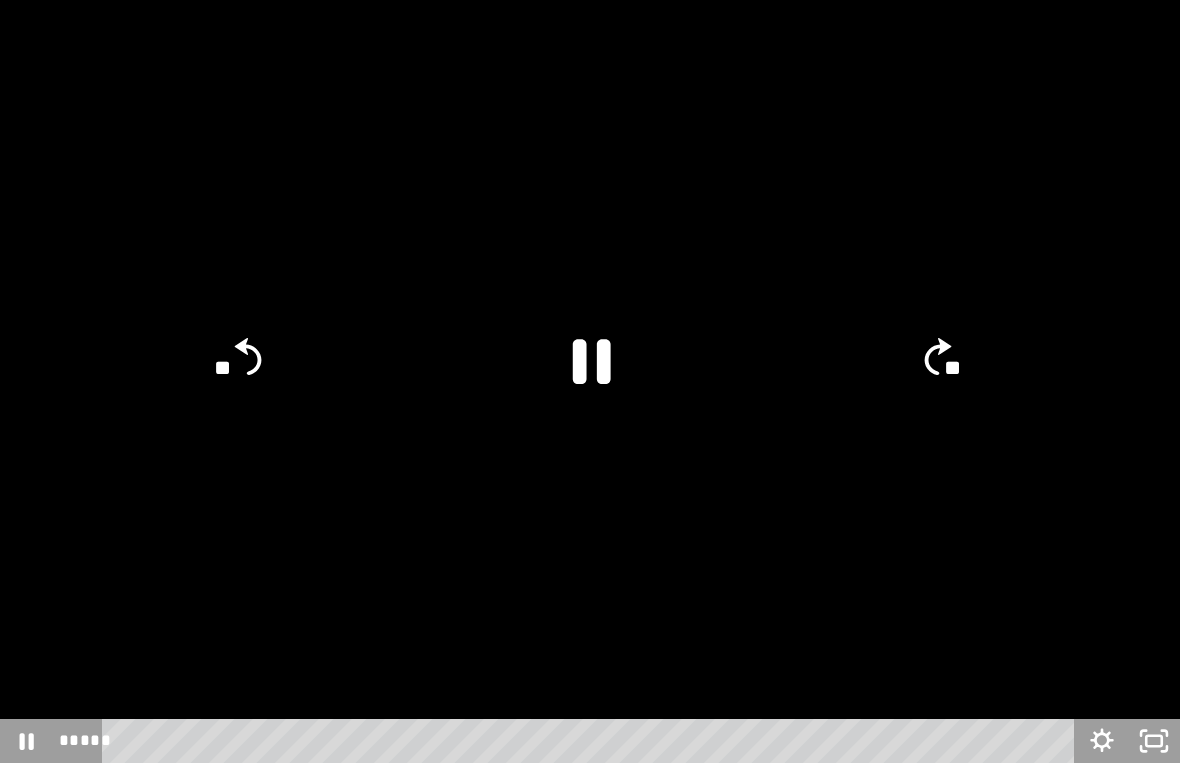 click at bounding box center (590, 381) 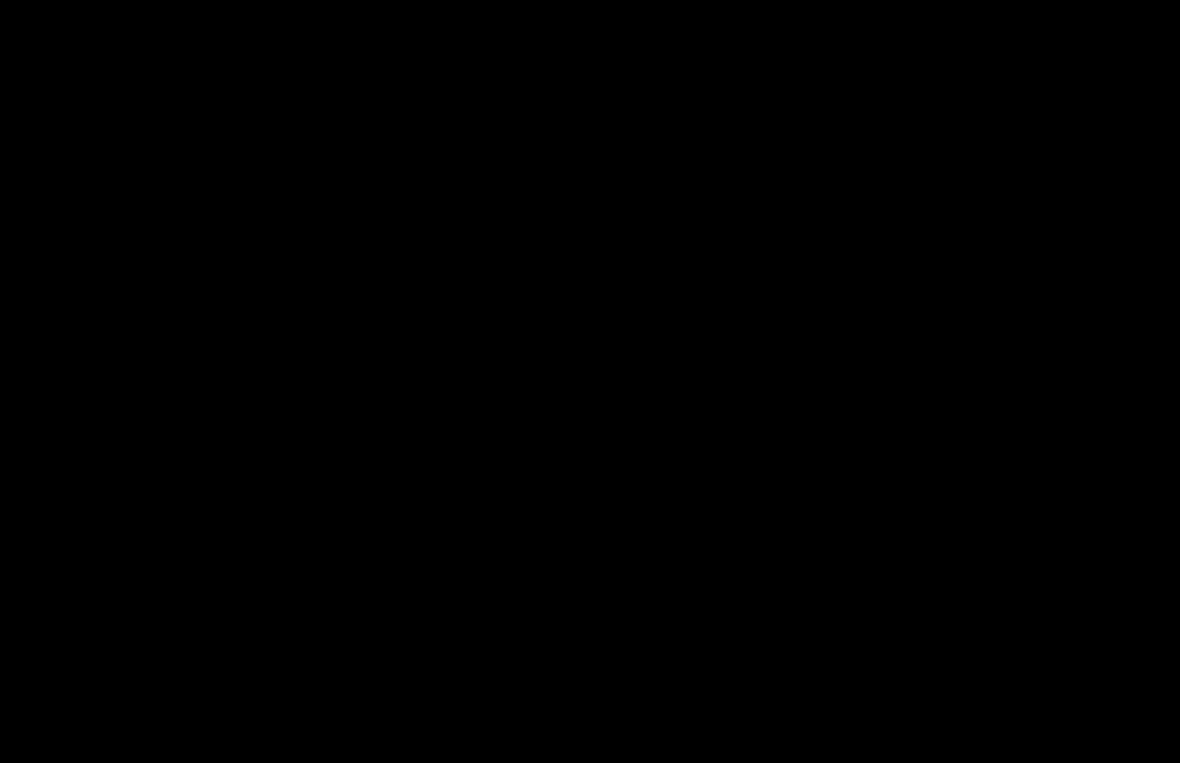 click at bounding box center (590, 381) 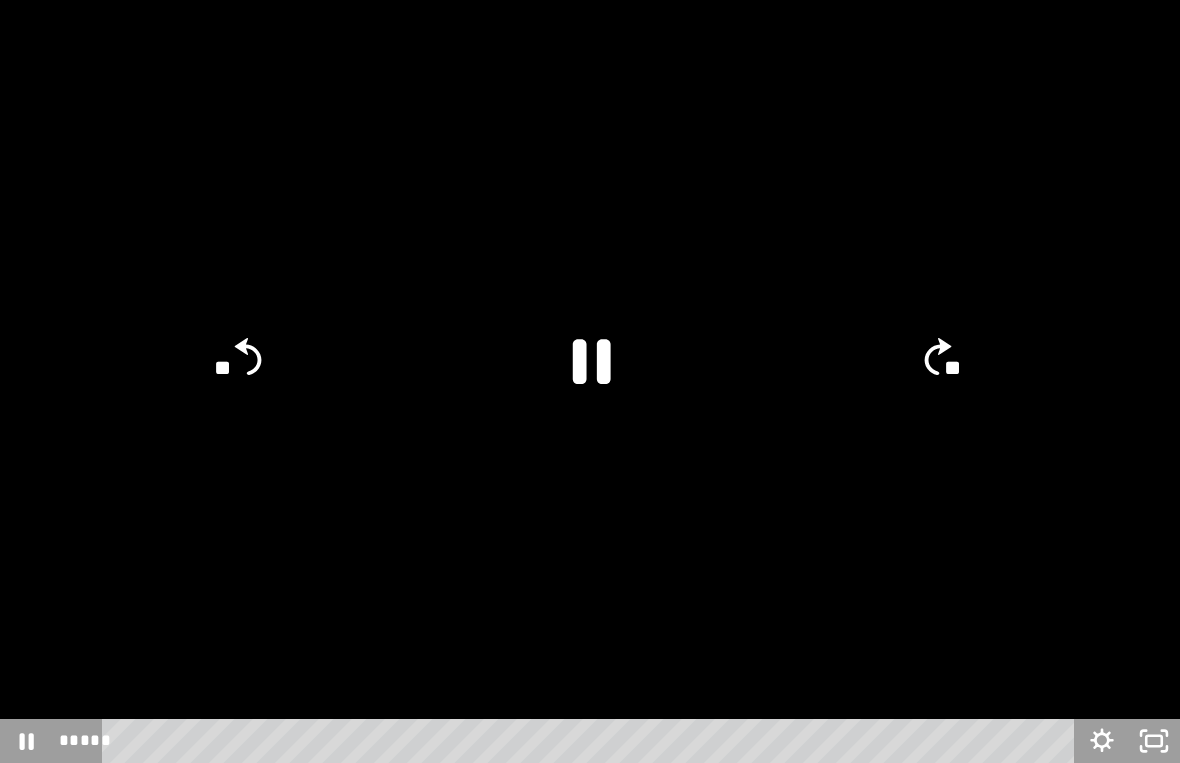click at bounding box center [590, 381] 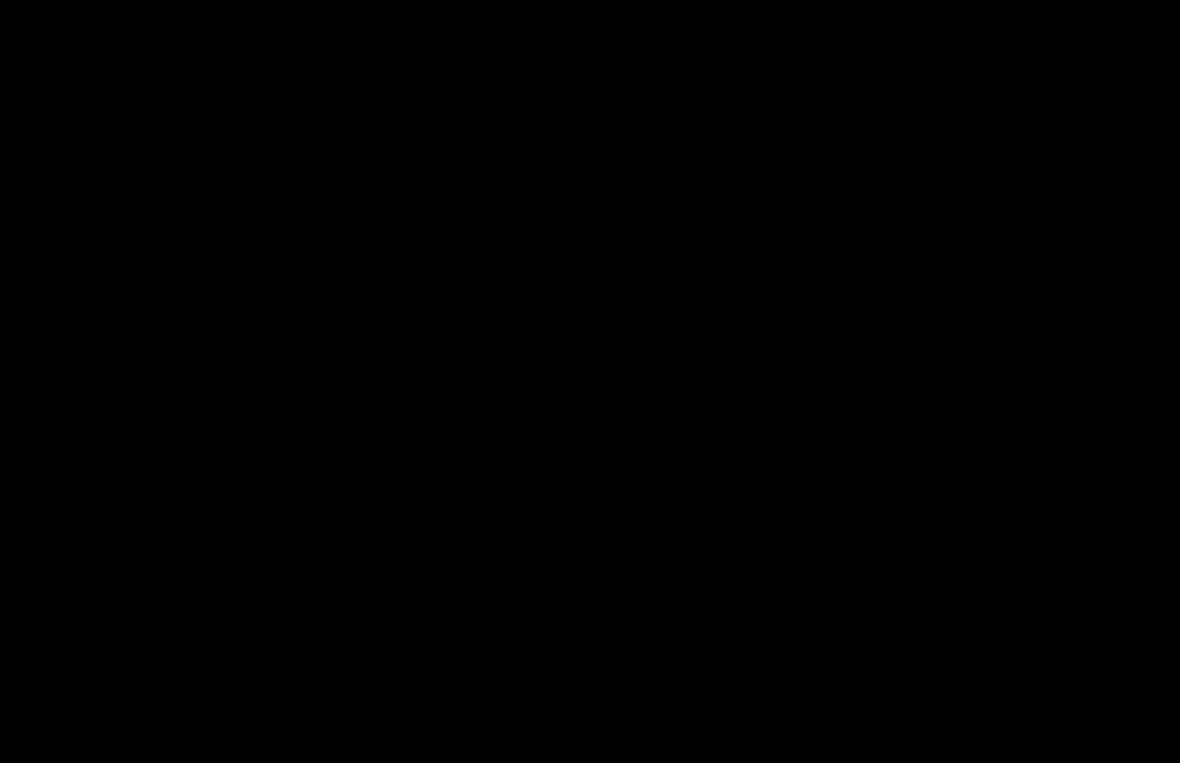 click at bounding box center (590, 381) 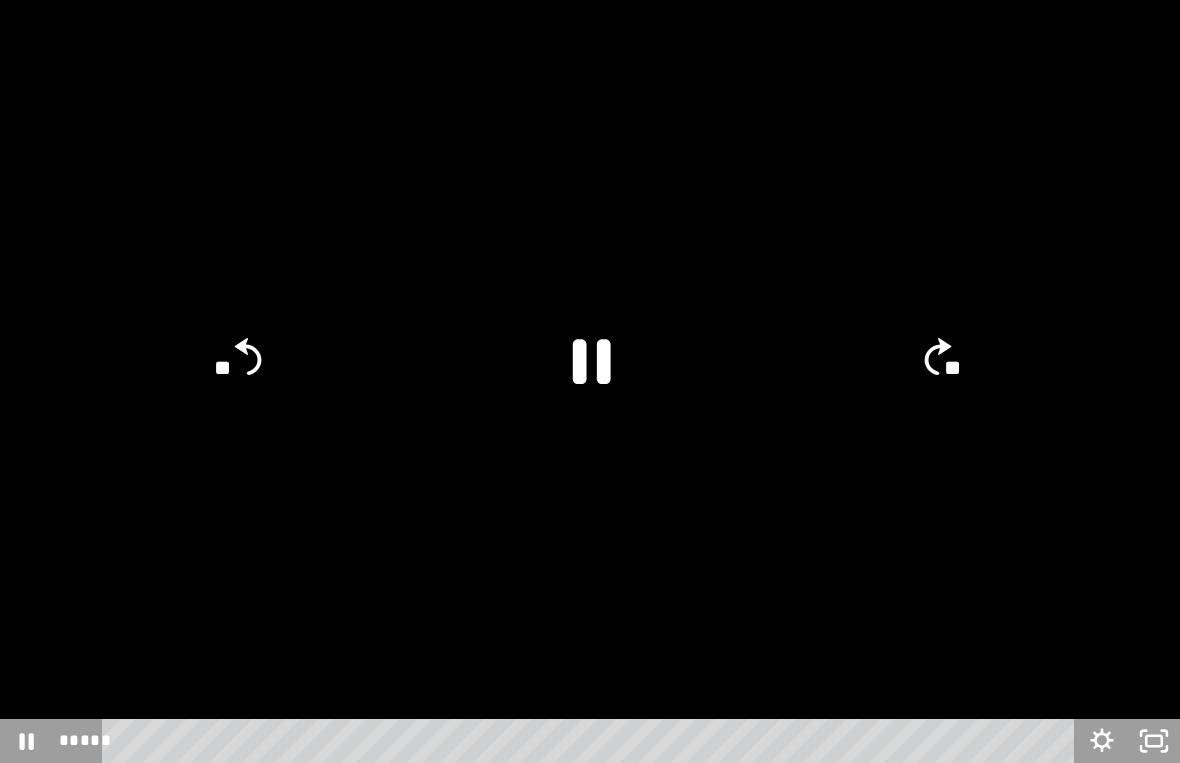 click at bounding box center (590, 381) 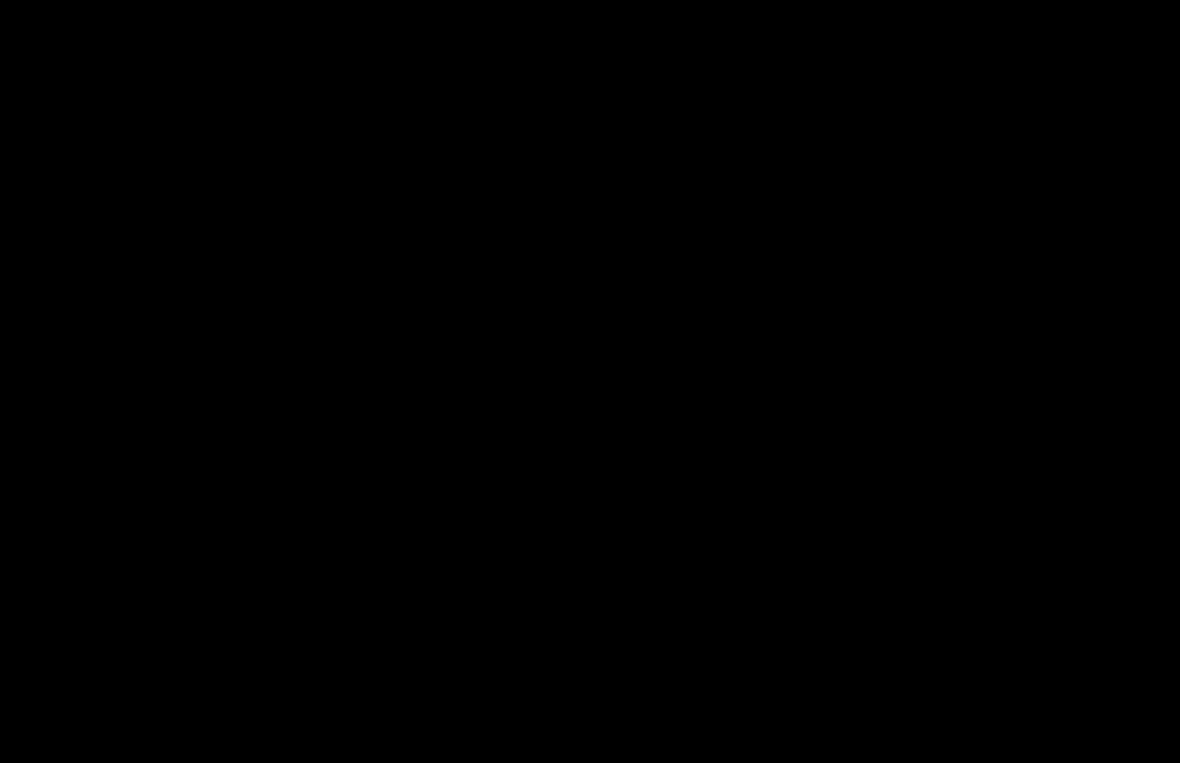click at bounding box center [590, 381] 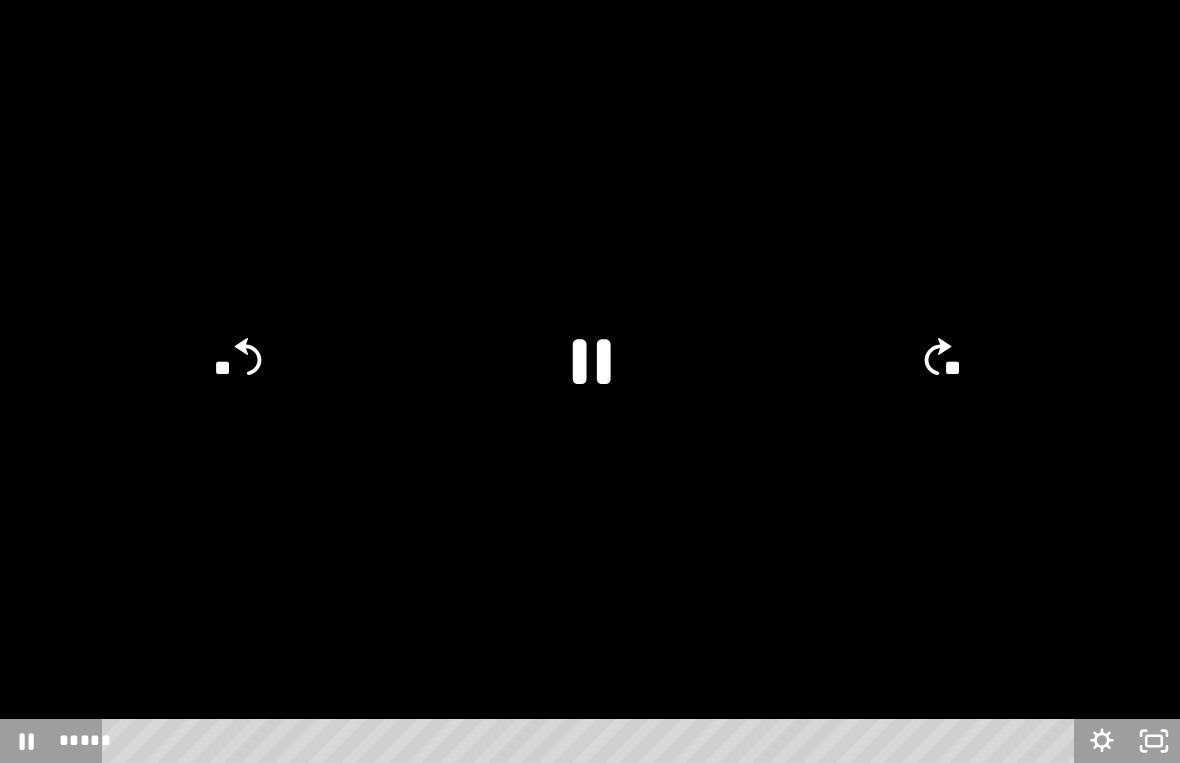 click at bounding box center (590, 381) 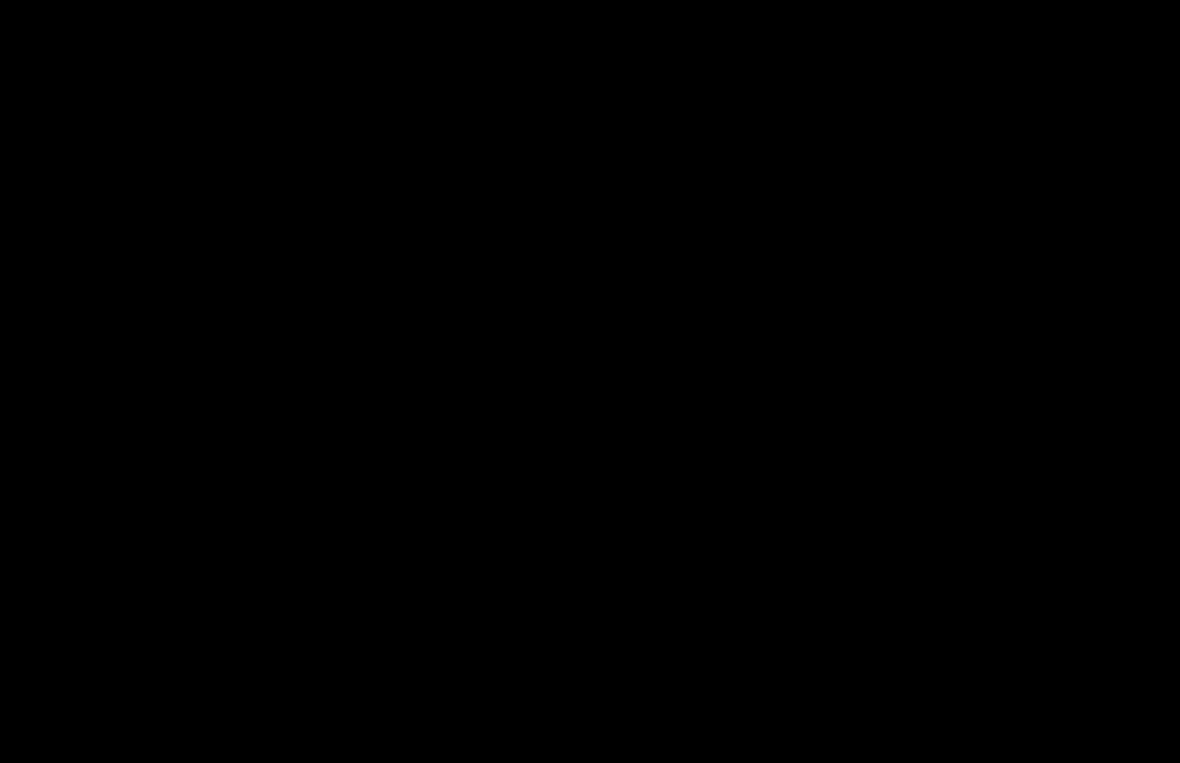click at bounding box center (590, 381) 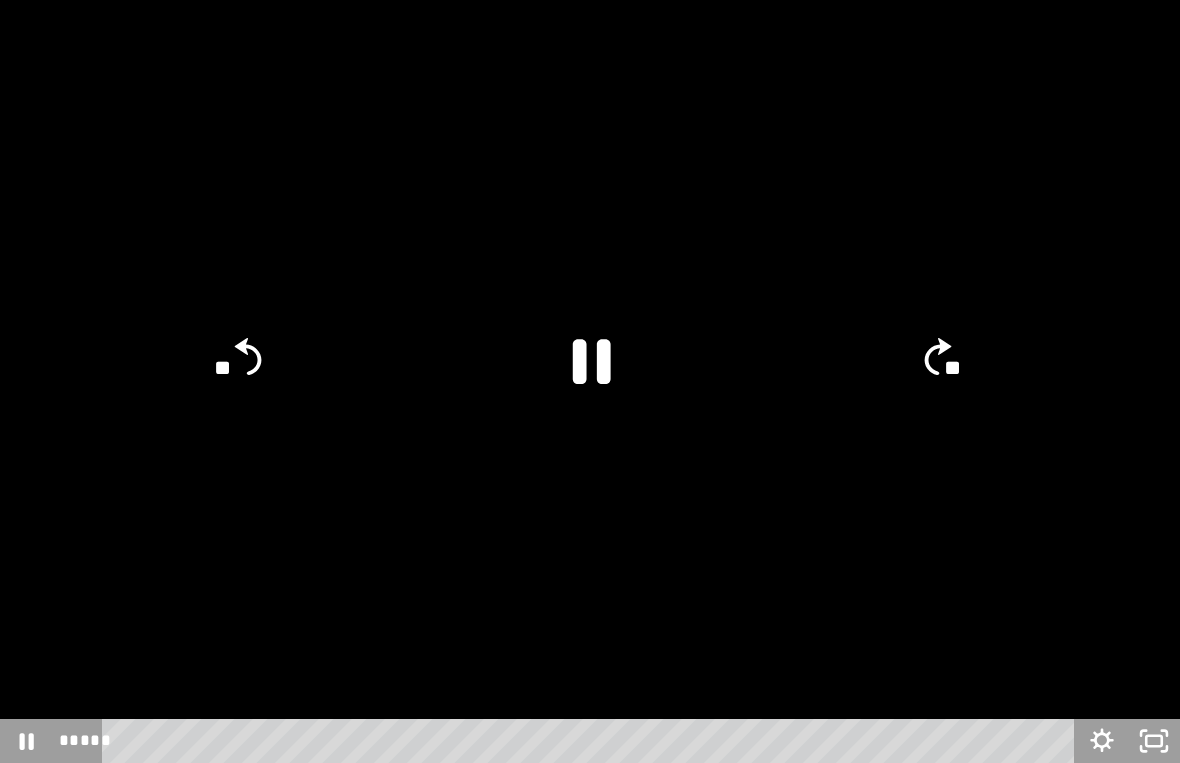 click at bounding box center [590, 381] 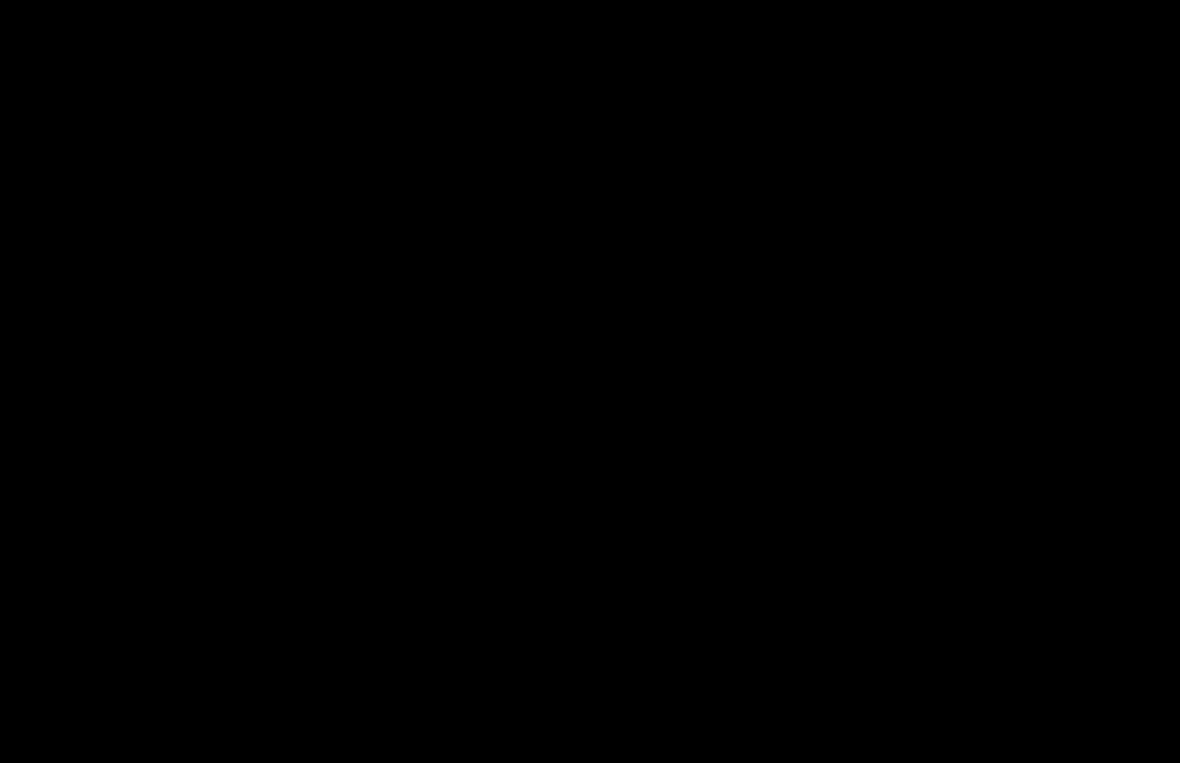 click at bounding box center (590, 381) 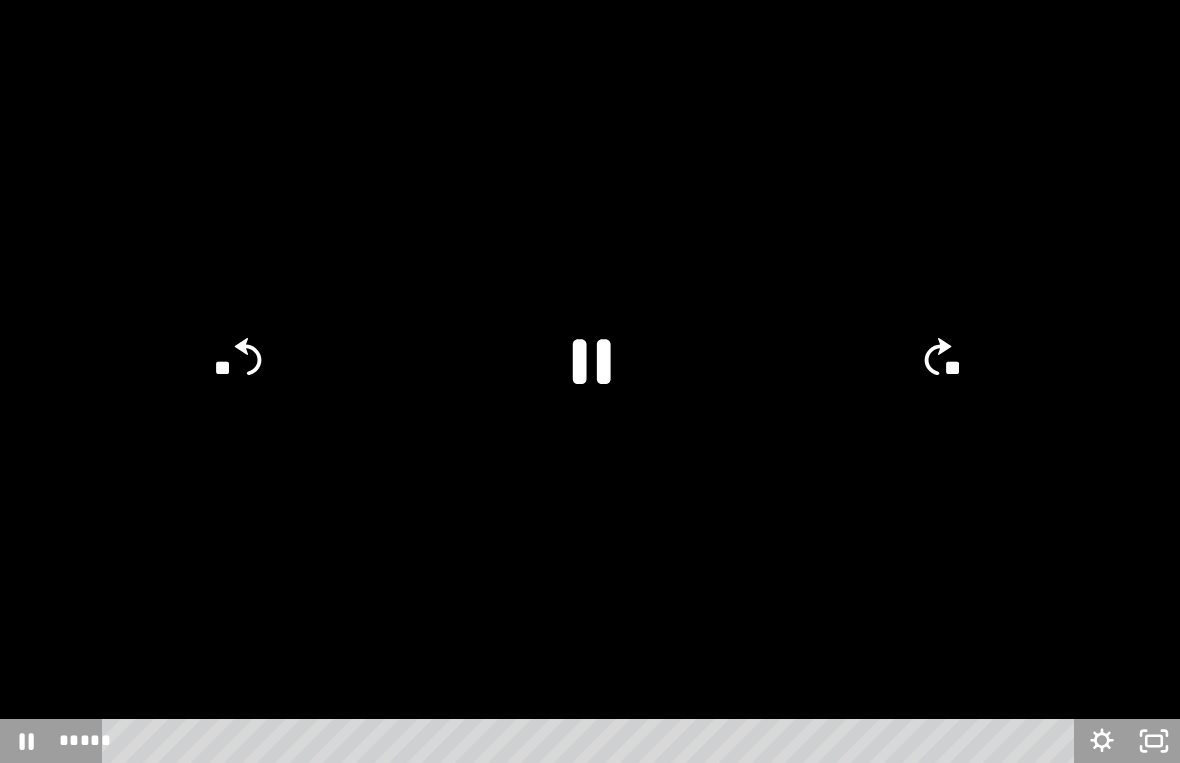 click at bounding box center [590, 381] 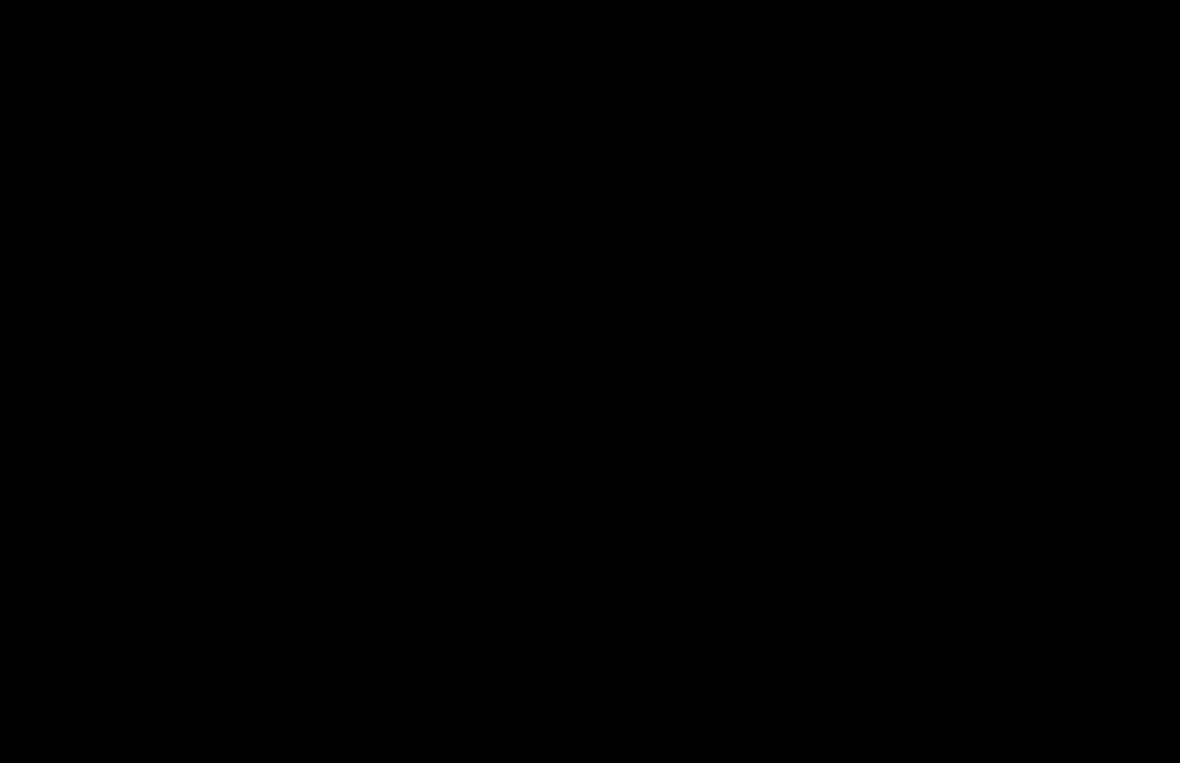 click at bounding box center (590, 381) 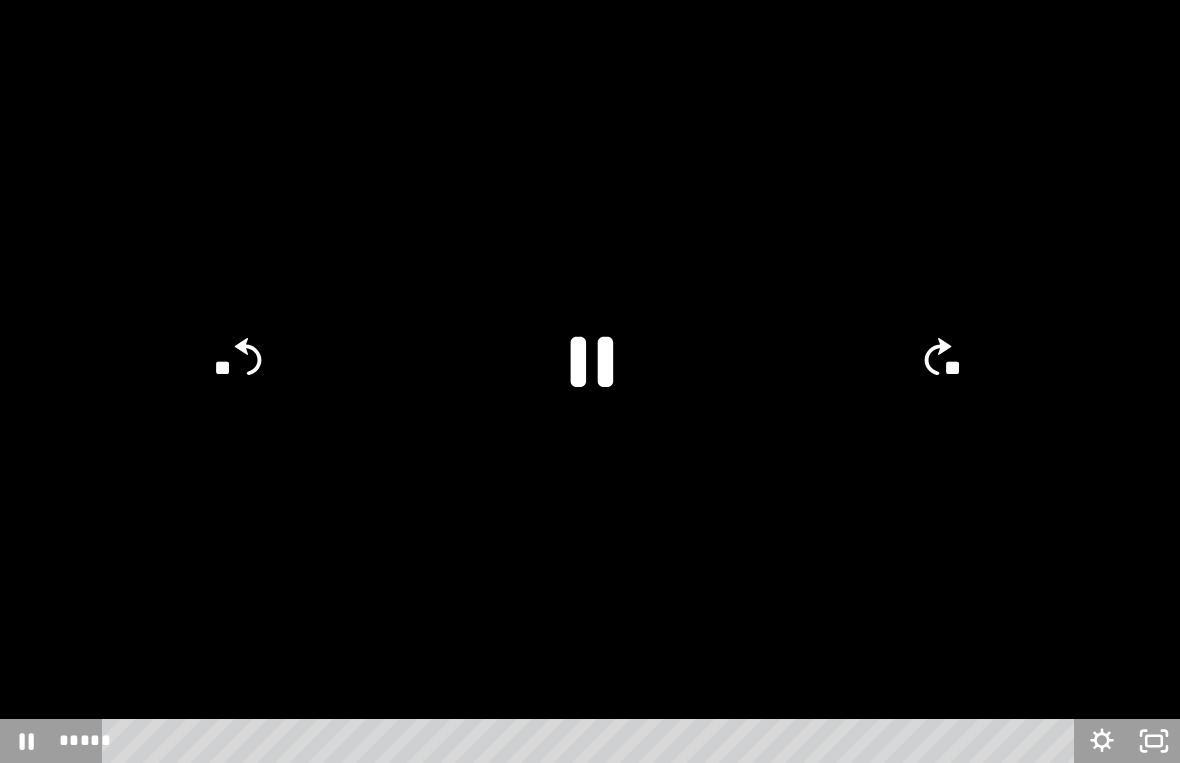 click 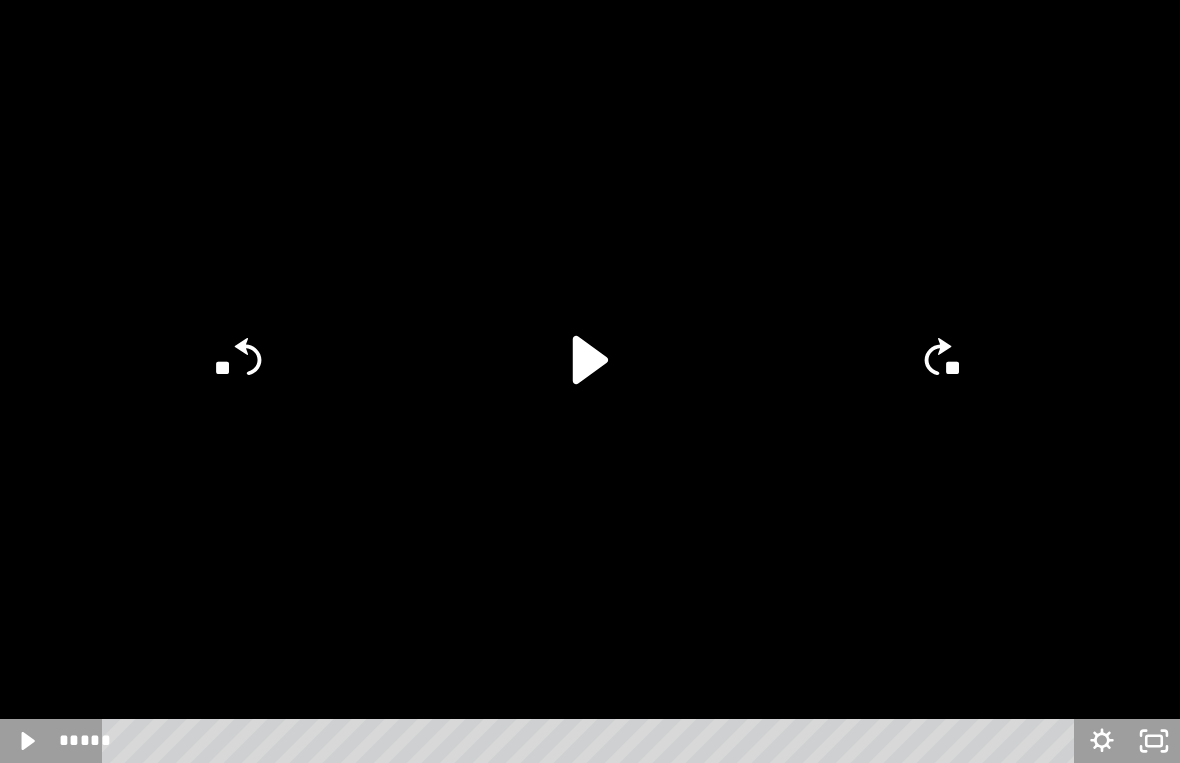 click 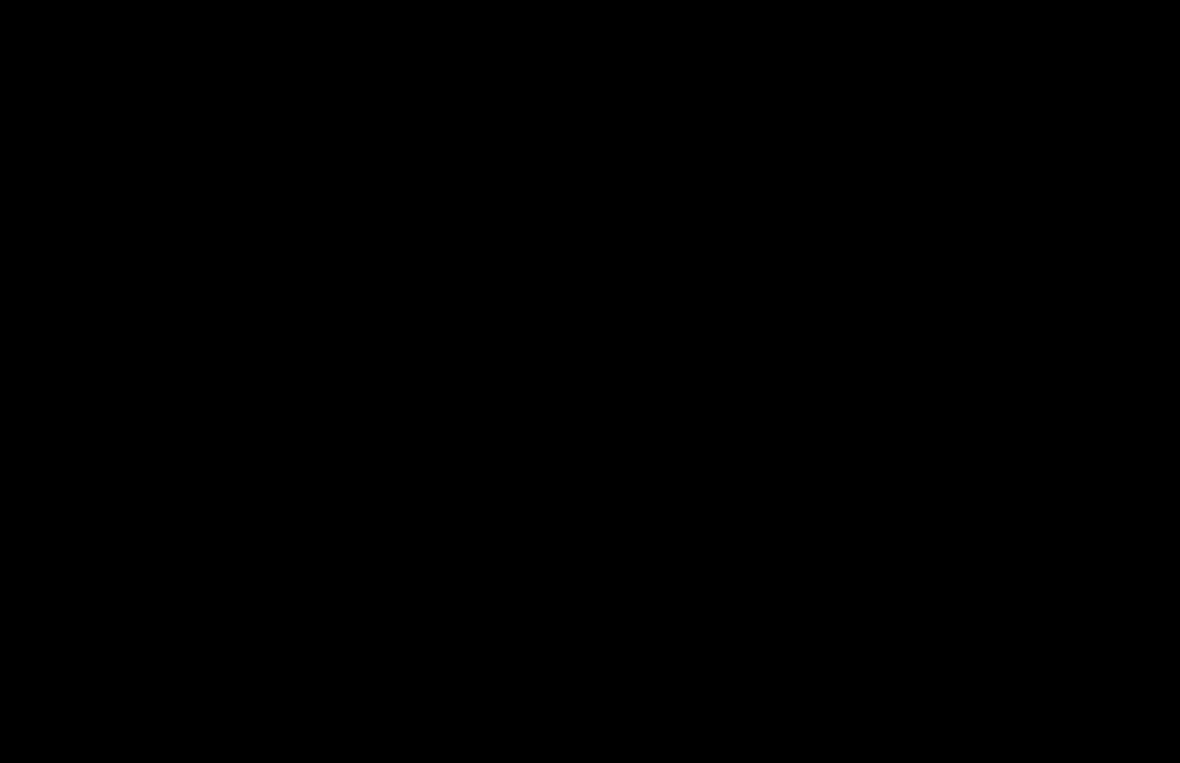 click at bounding box center (590, 381) 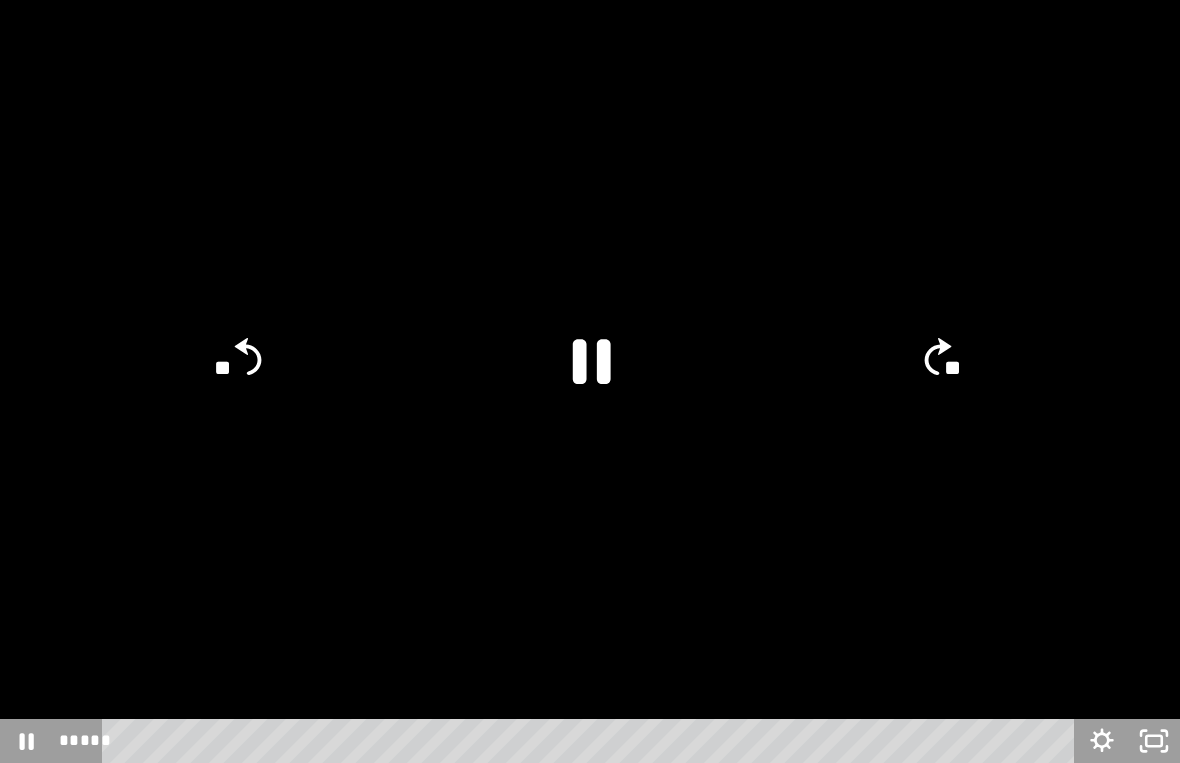 click 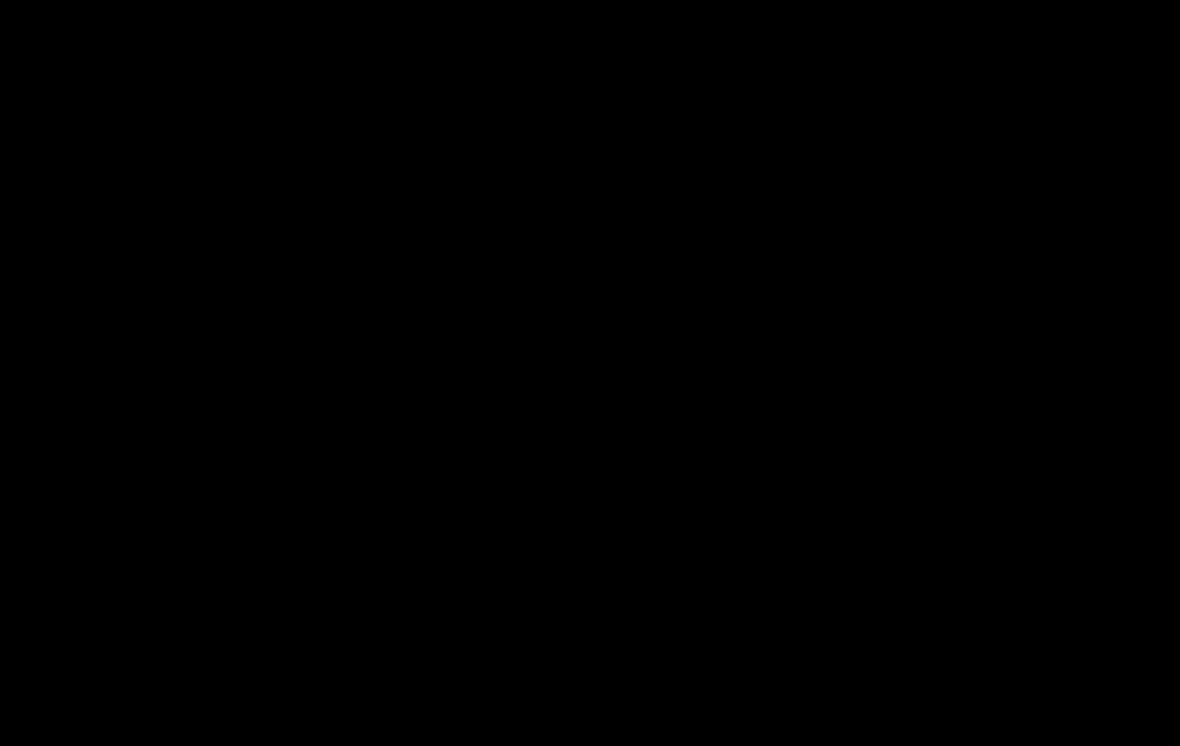 scroll, scrollTop: 795, scrollLeft: 0, axis: vertical 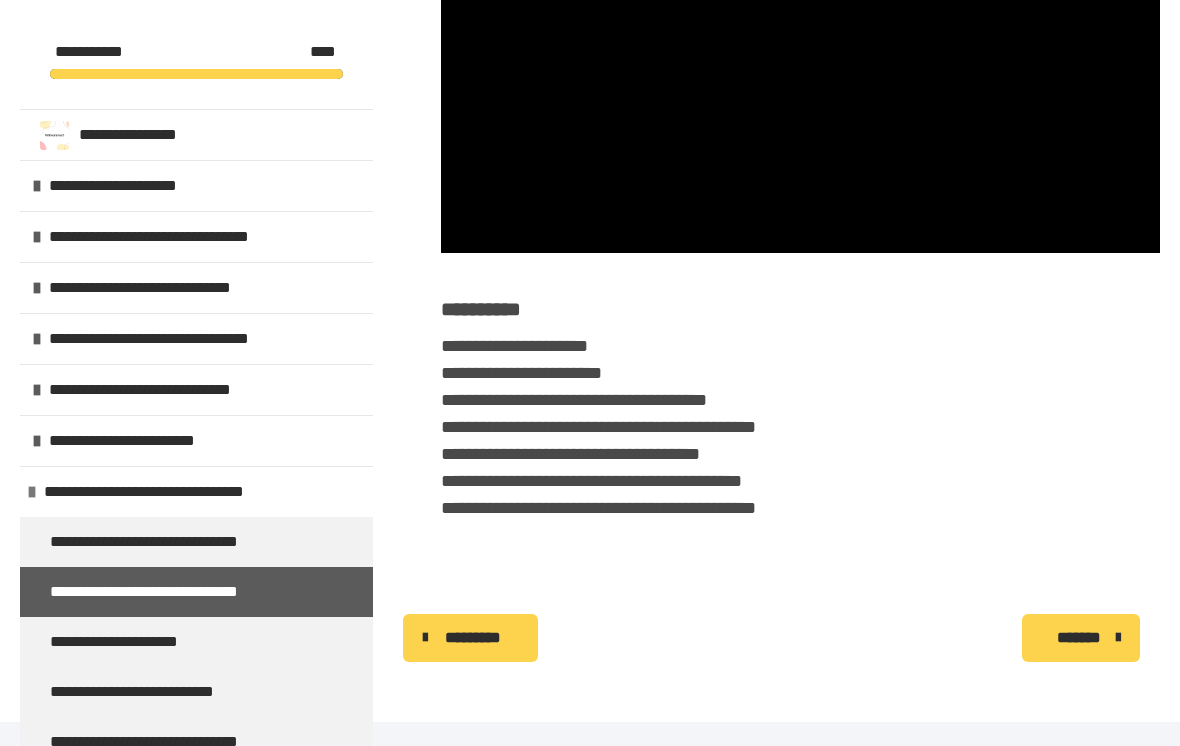 click on "*******" at bounding box center (1079, 638) 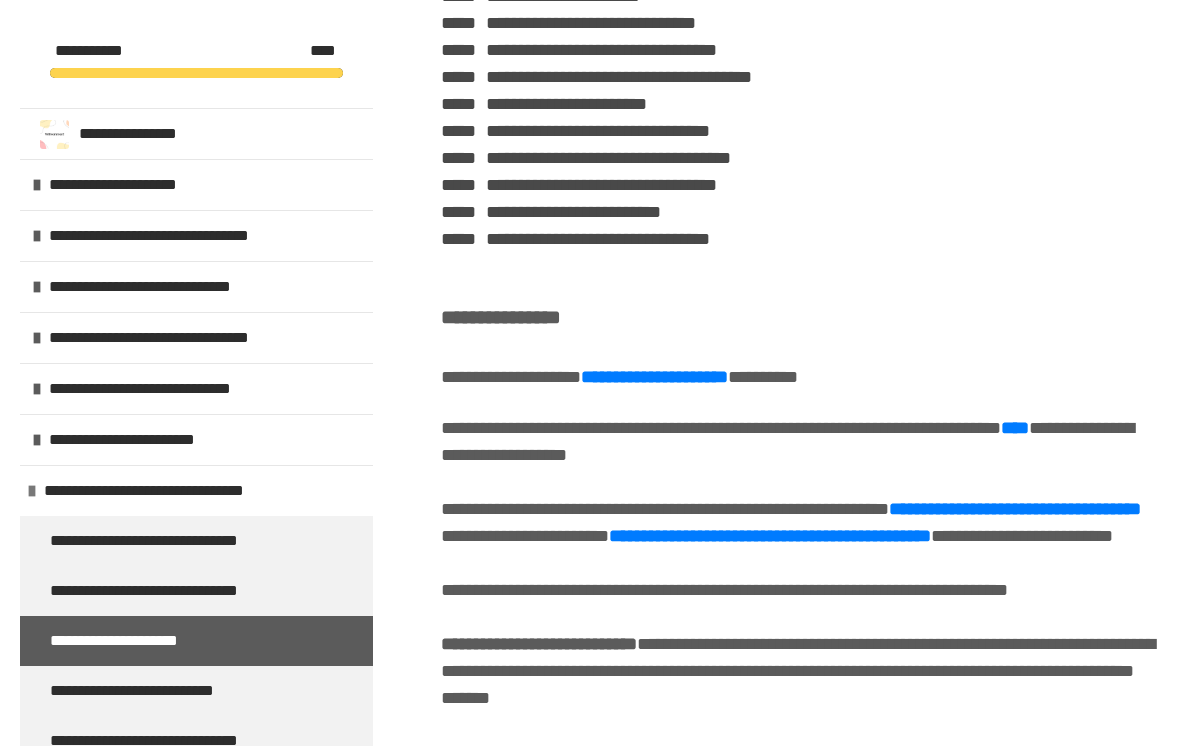 scroll, scrollTop: 1424, scrollLeft: 0, axis: vertical 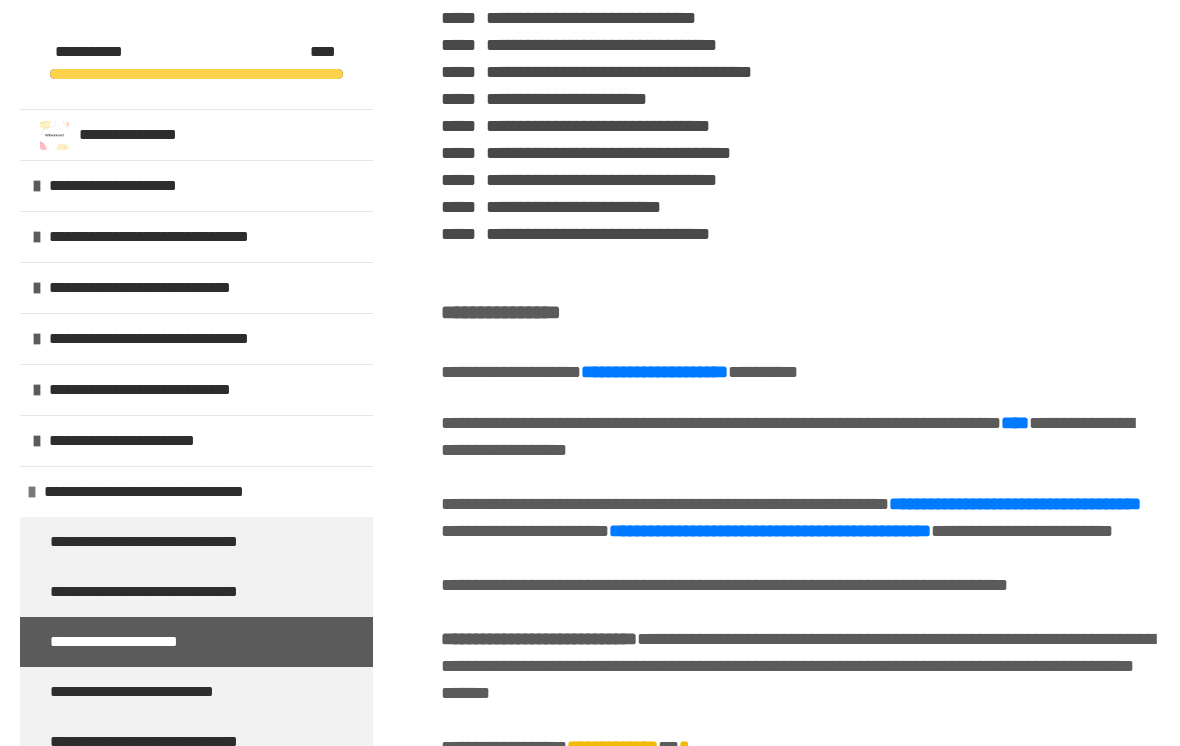 click on "**********" at bounding box center (654, 372) 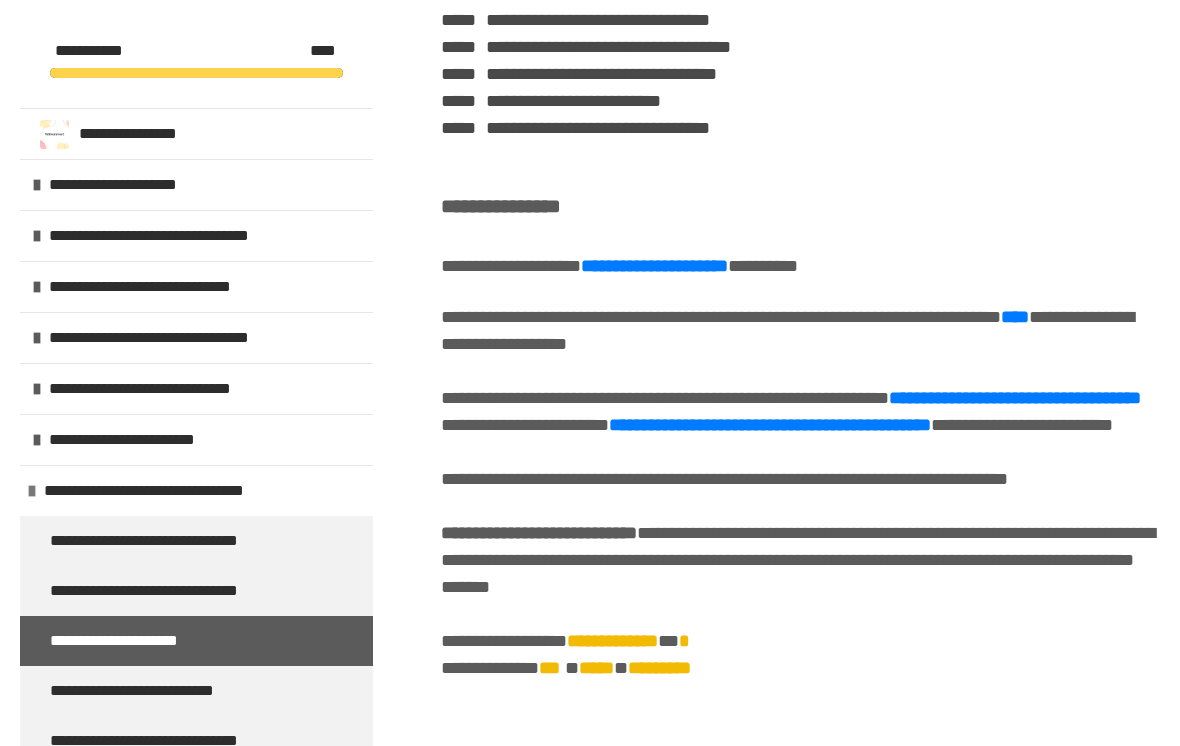 scroll, scrollTop: 1532, scrollLeft: 0, axis: vertical 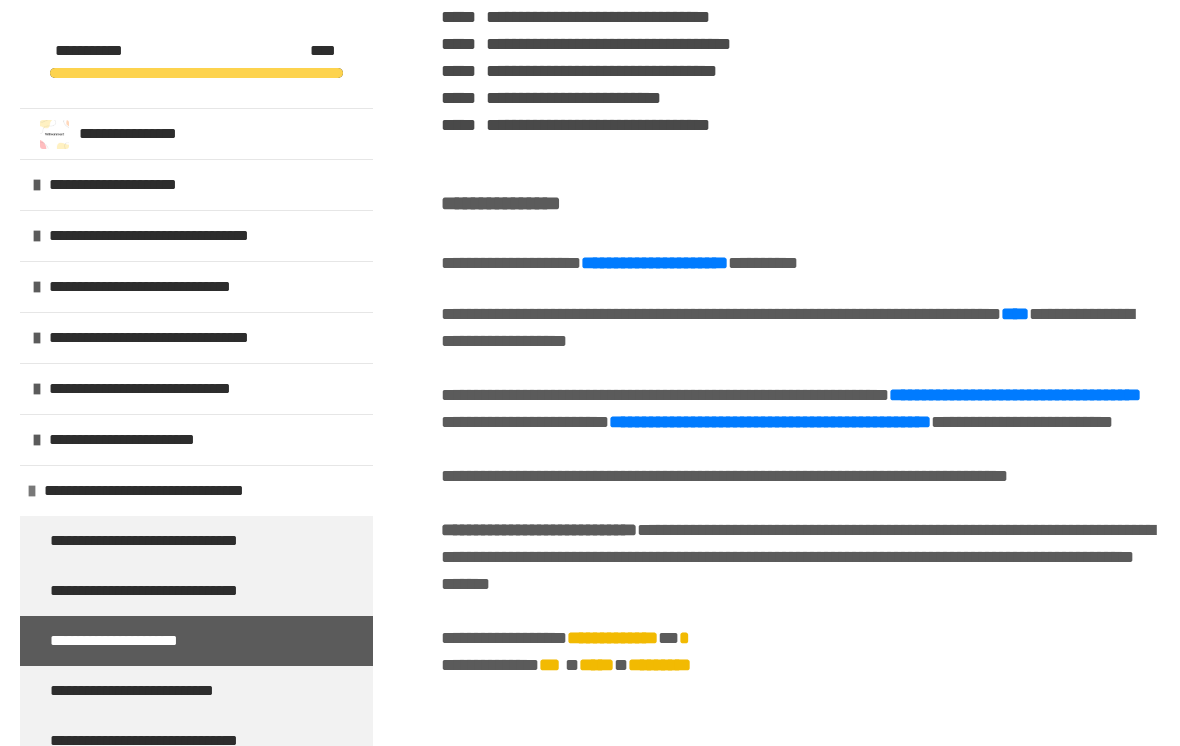 click on "****" at bounding box center (1015, 315) 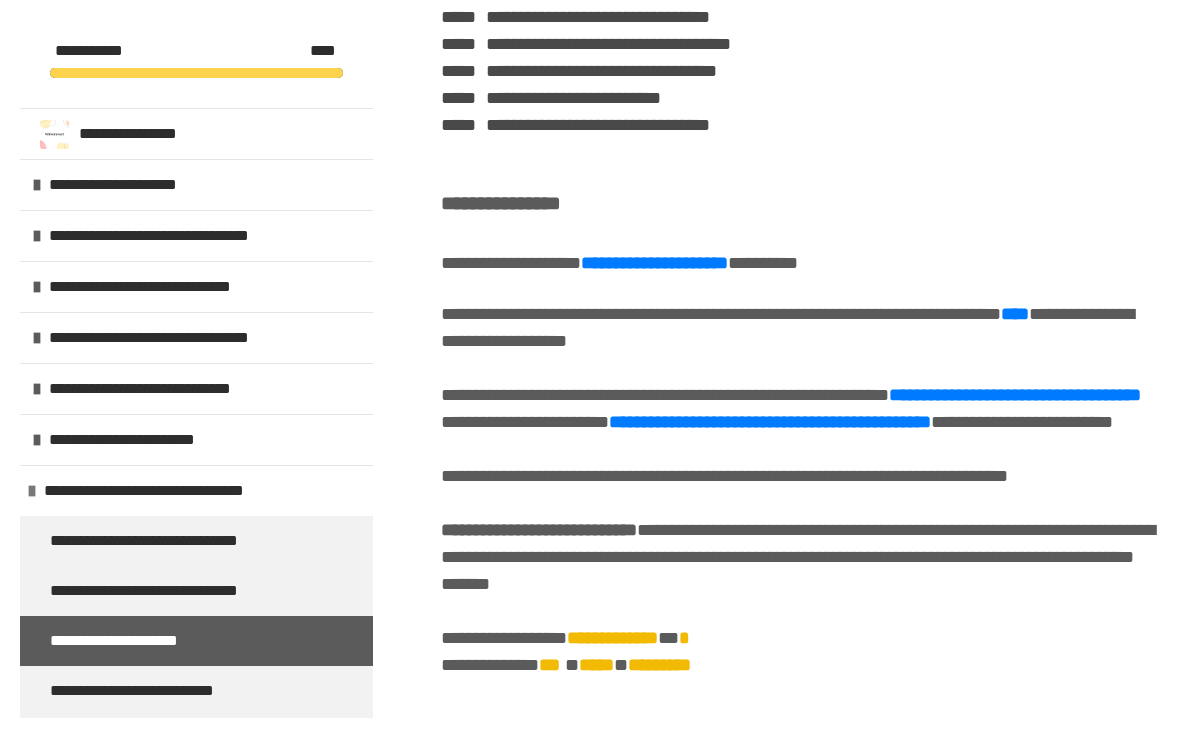 scroll, scrollTop: 1532, scrollLeft: 0, axis: vertical 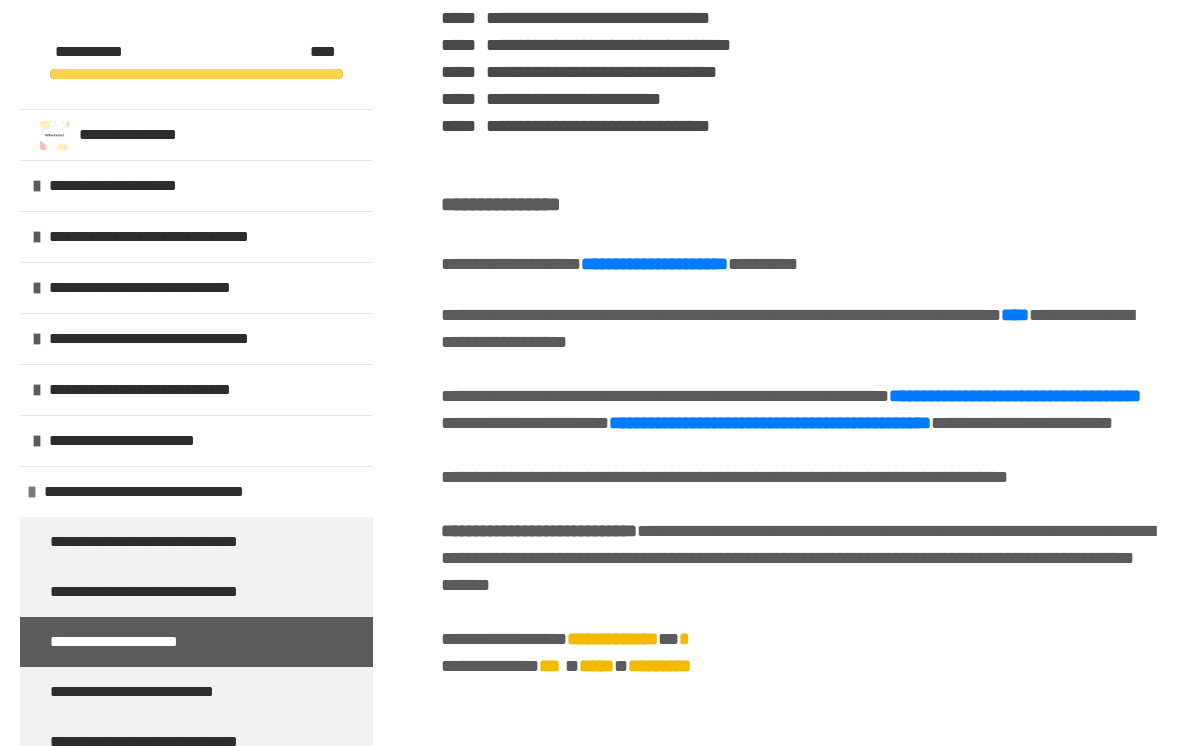 click on "****" at bounding box center (1015, 315) 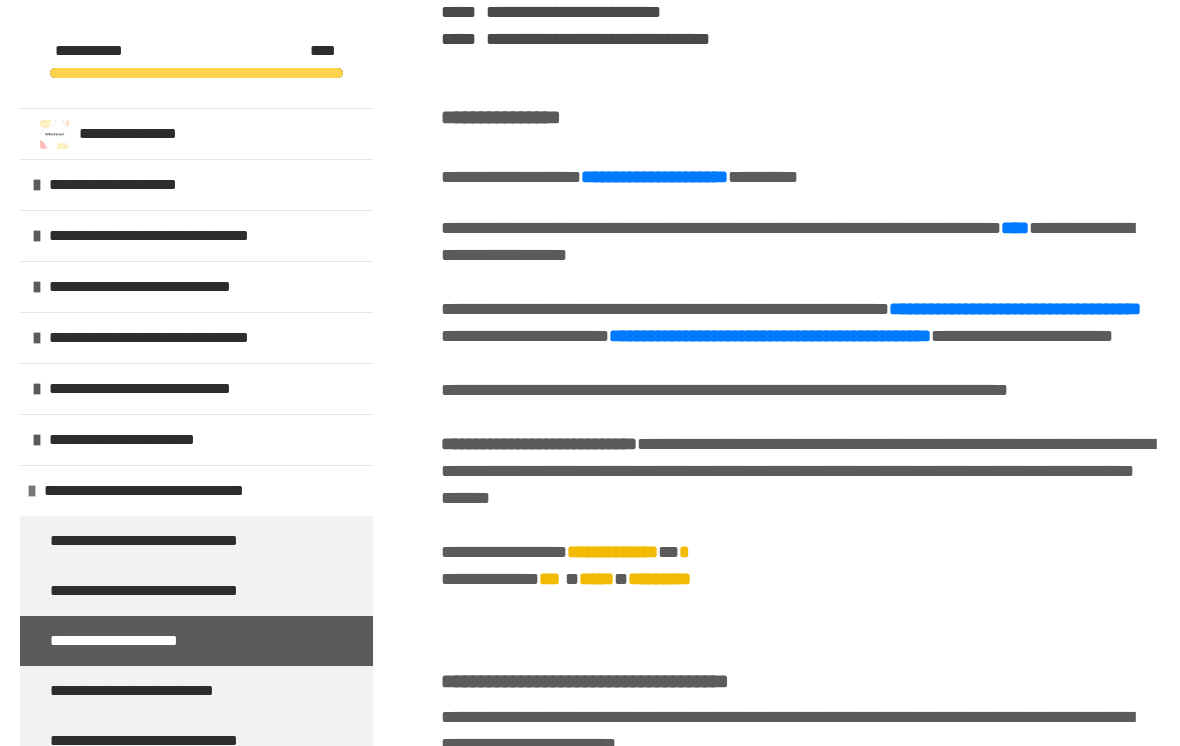 scroll, scrollTop: 1621, scrollLeft: 0, axis: vertical 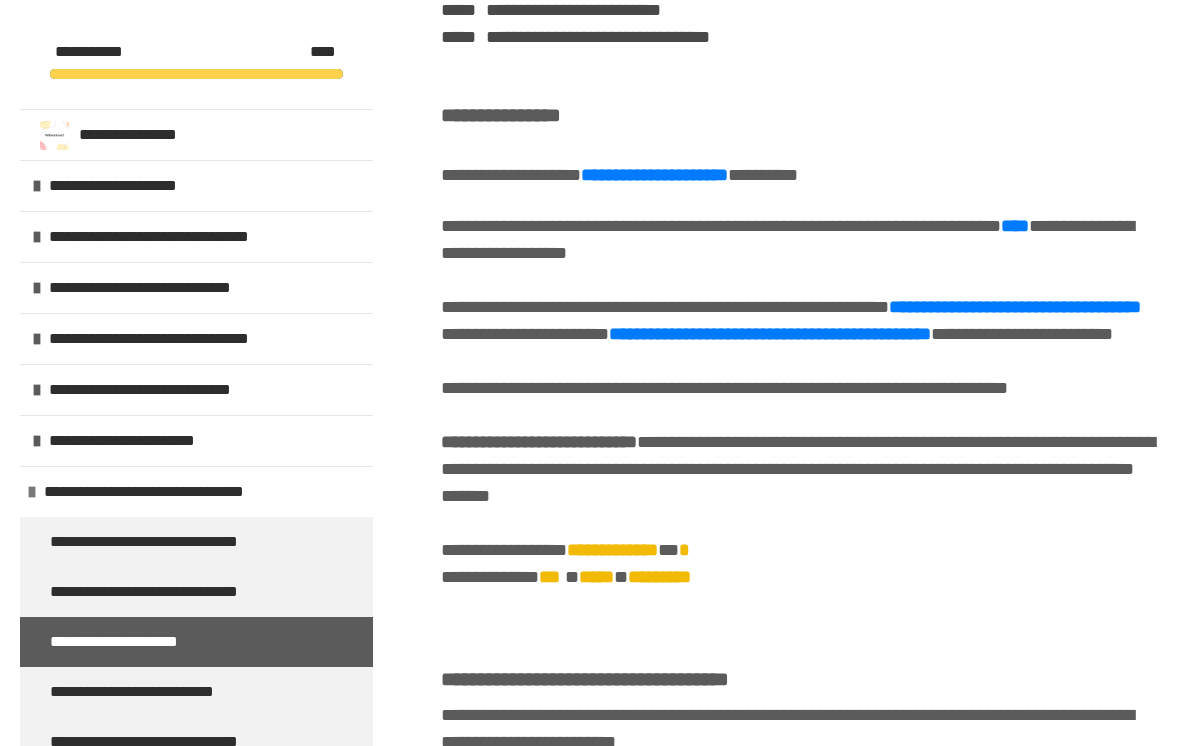 click on "**********" at bounding box center [1015, 307] 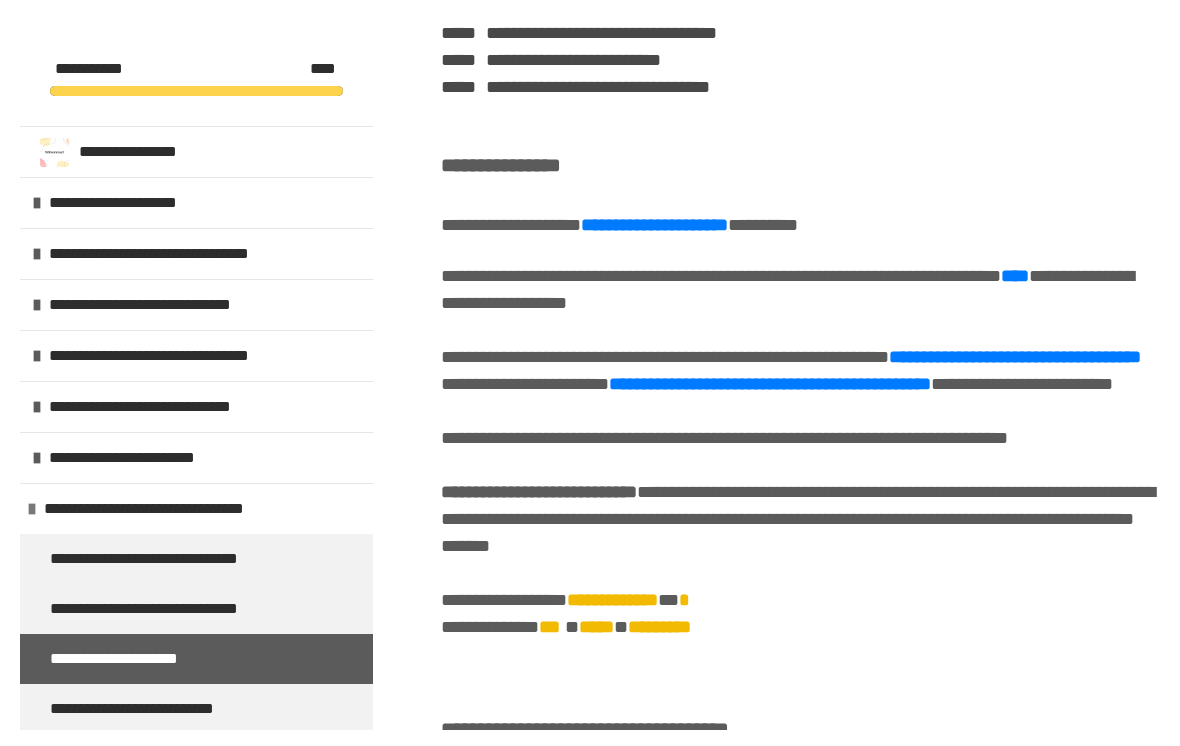 scroll, scrollTop: 1620, scrollLeft: 0, axis: vertical 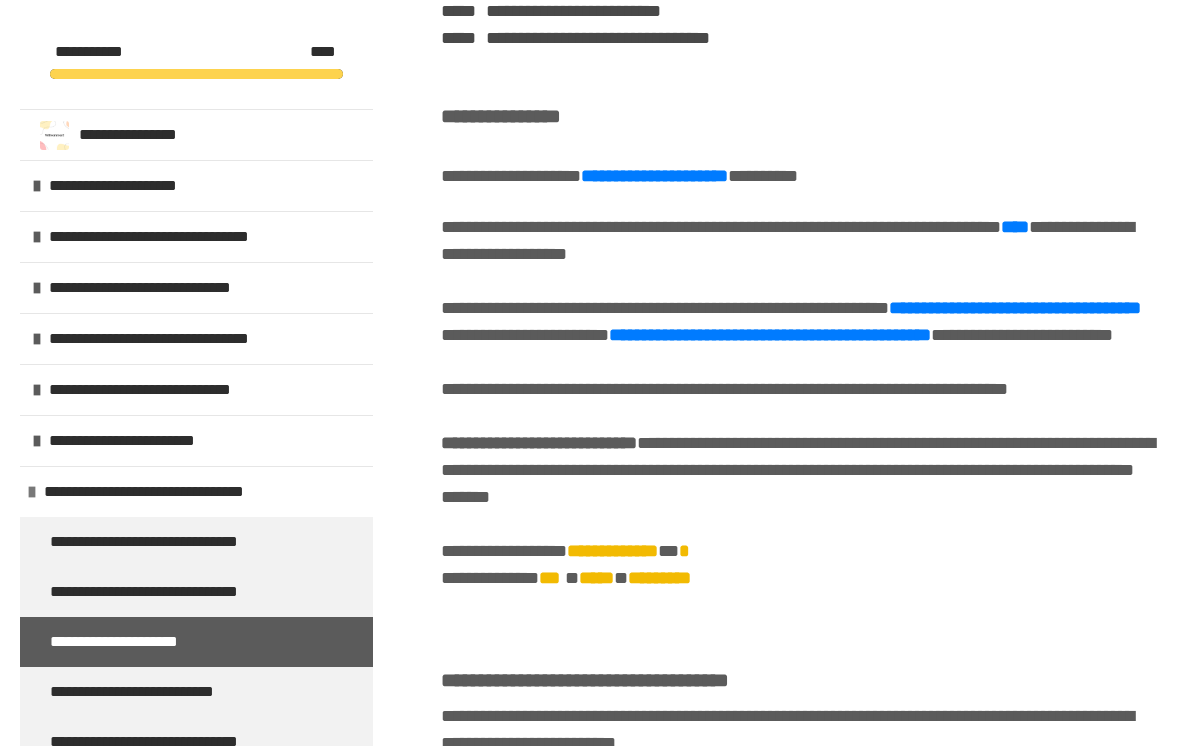 click on "**********" at bounding box center (770, 335) 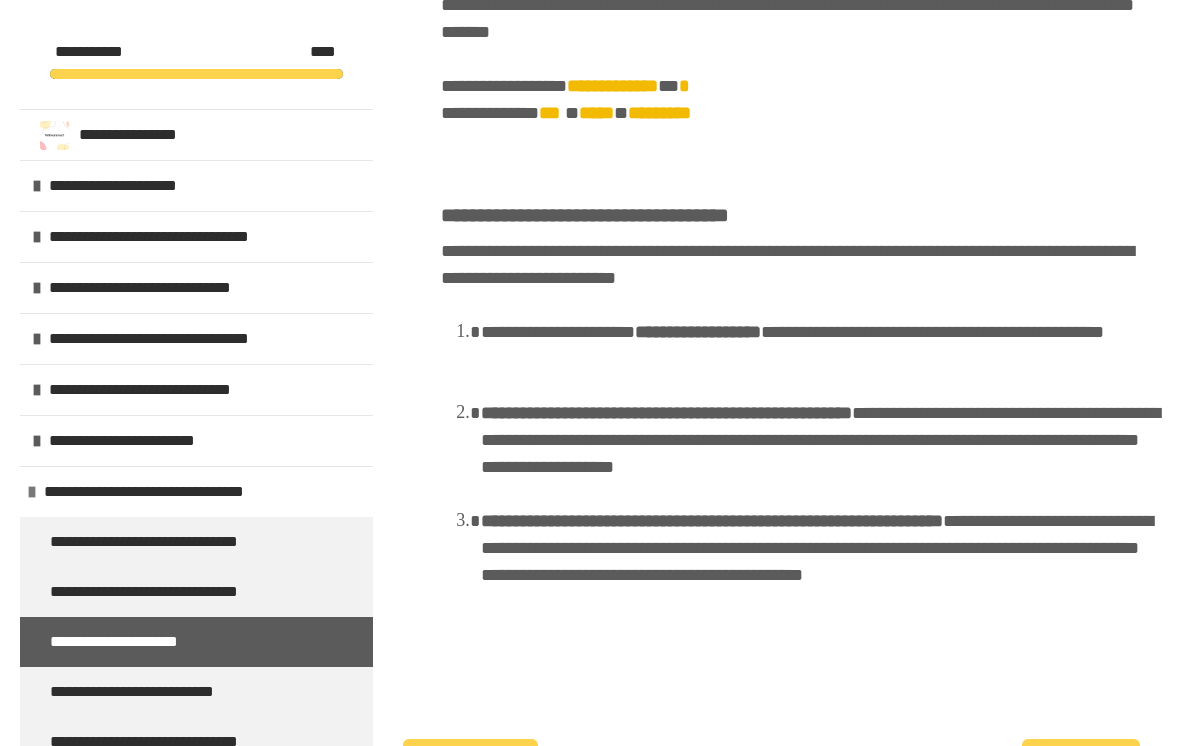scroll, scrollTop: 2260, scrollLeft: 0, axis: vertical 